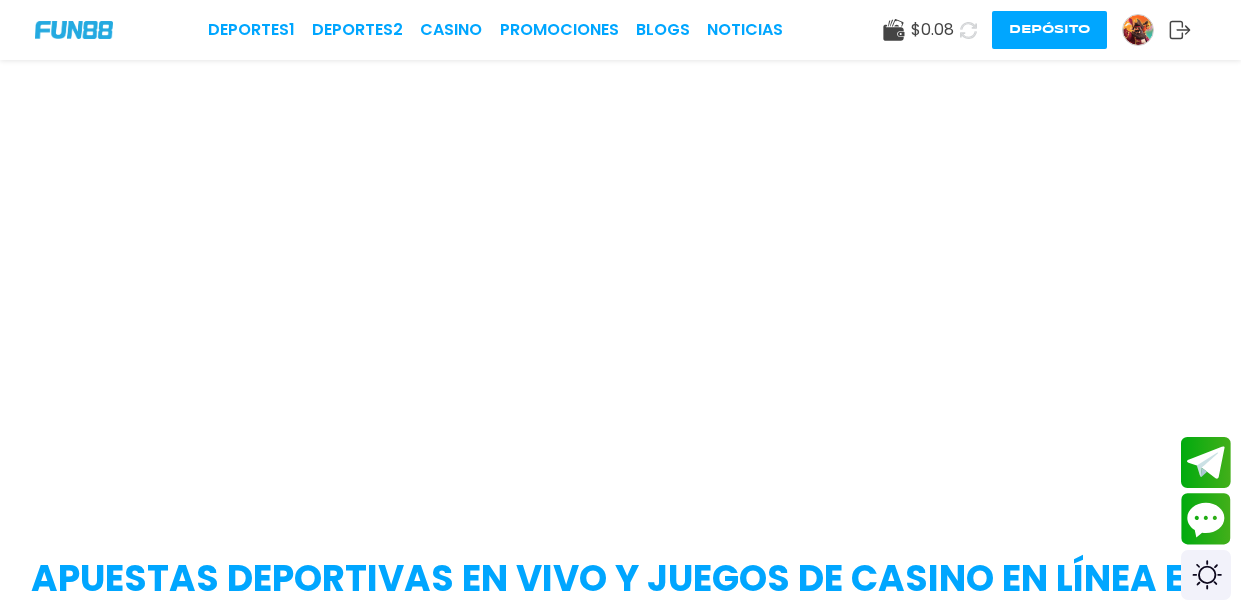 scroll, scrollTop: 0, scrollLeft: 0, axis: both 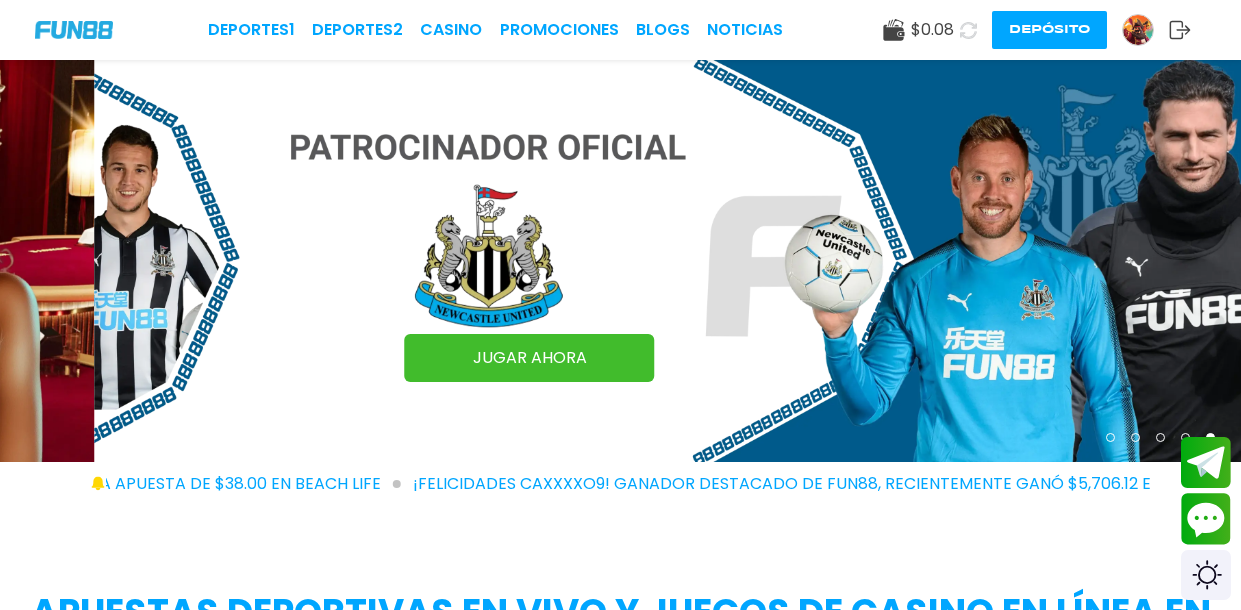 click 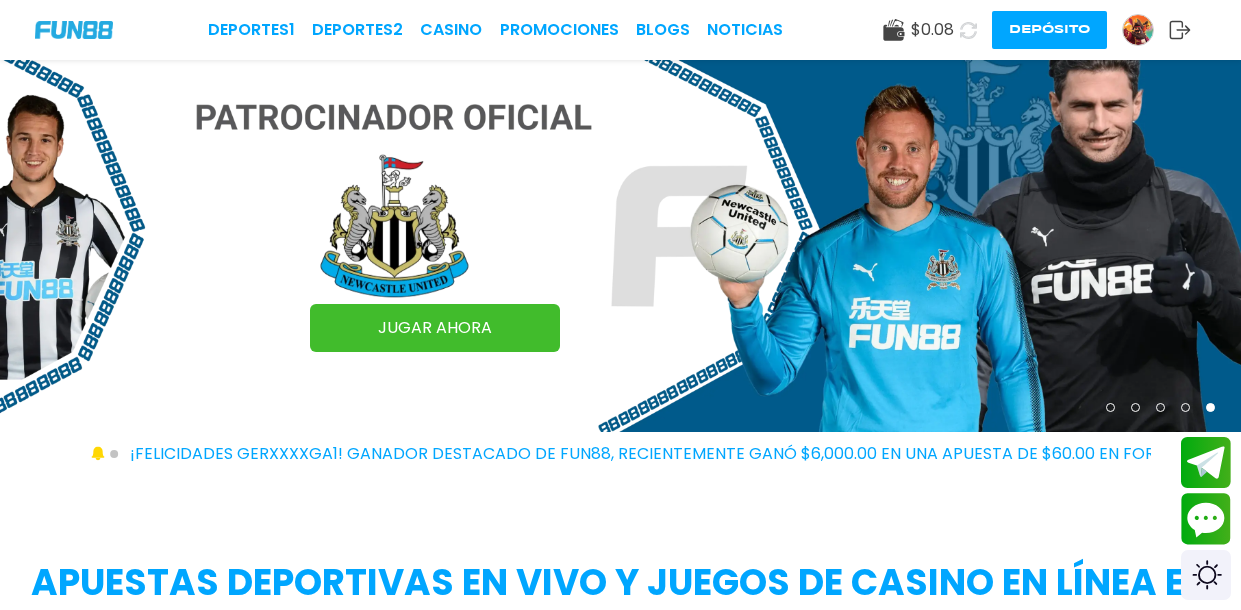 scroll, scrollTop: 38, scrollLeft: 0, axis: vertical 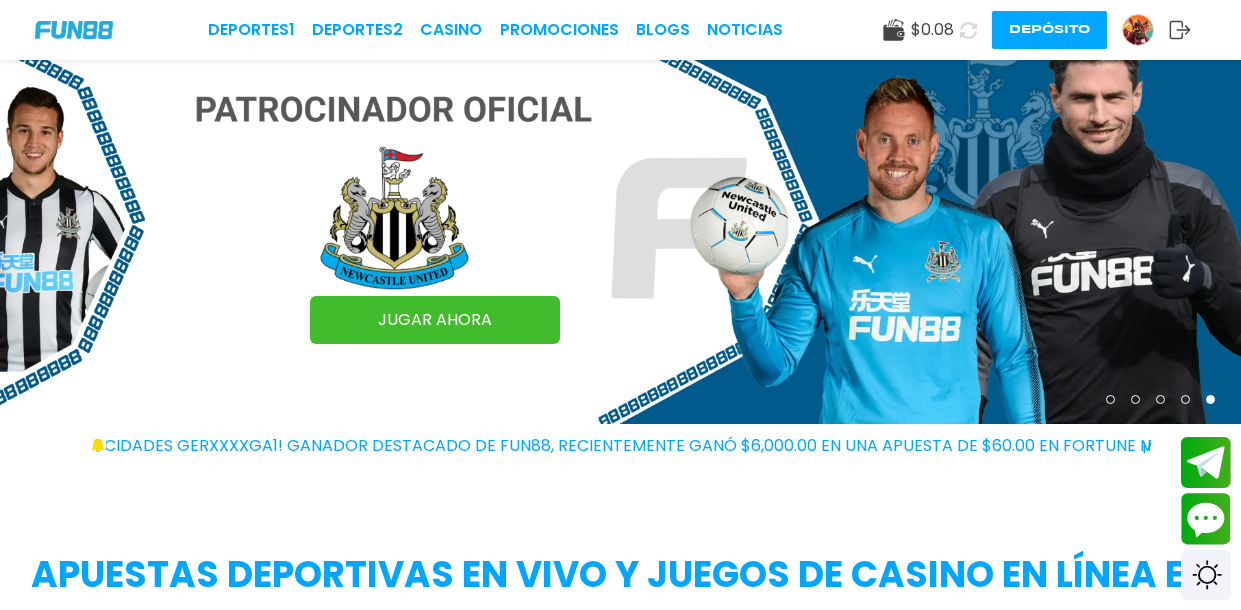 click at bounding box center (1138, 30) 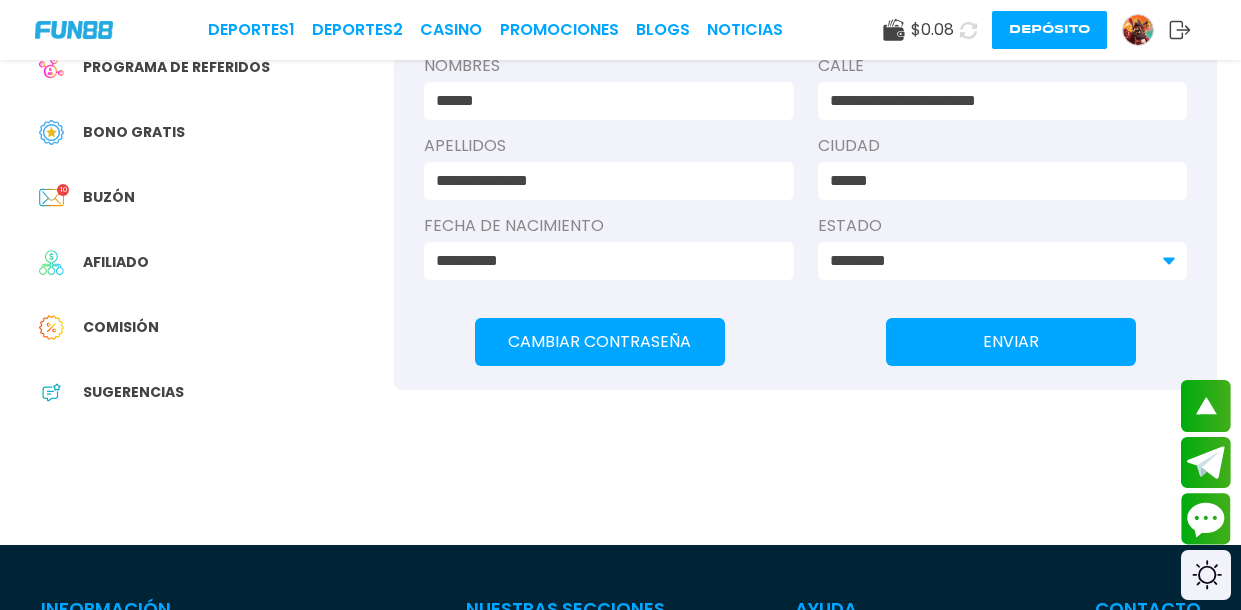 scroll, scrollTop: 425, scrollLeft: 0, axis: vertical 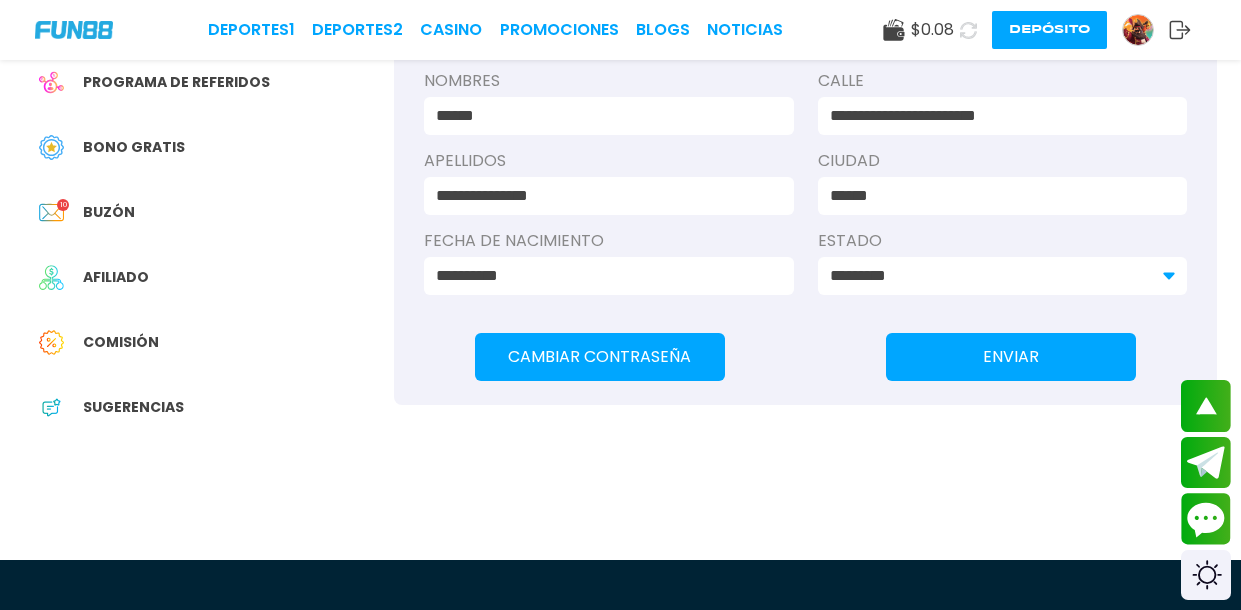 click on "Bono Gratis" at bounding box center (134, 147) 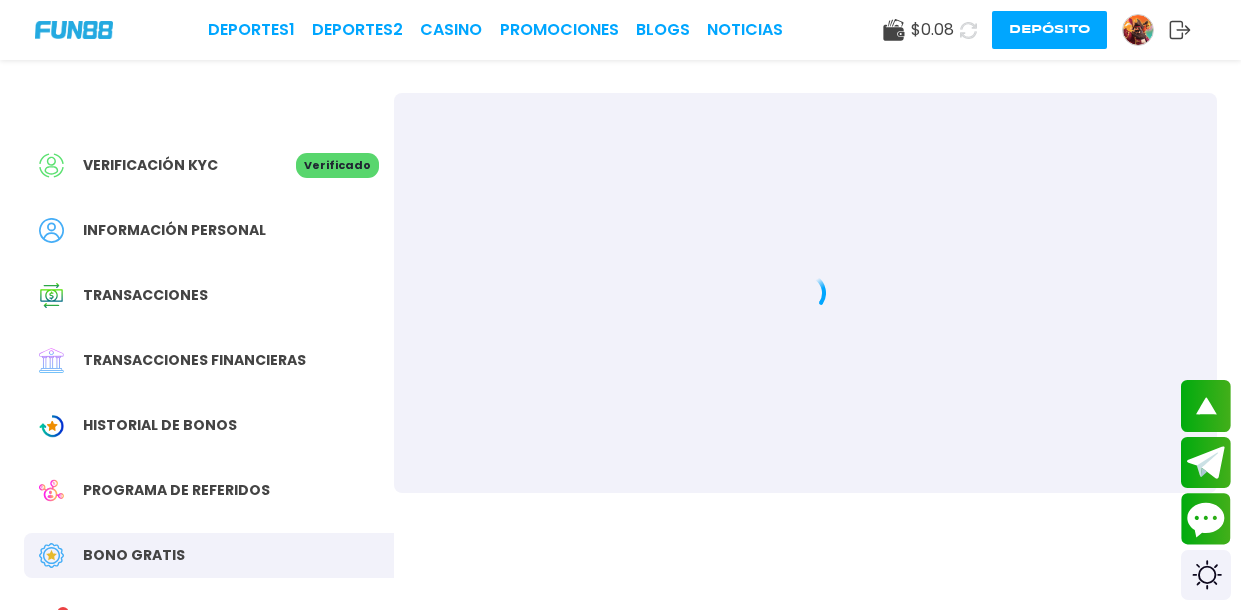 scroll, scrollTop: 0, scrollLeft: 0, axis: both 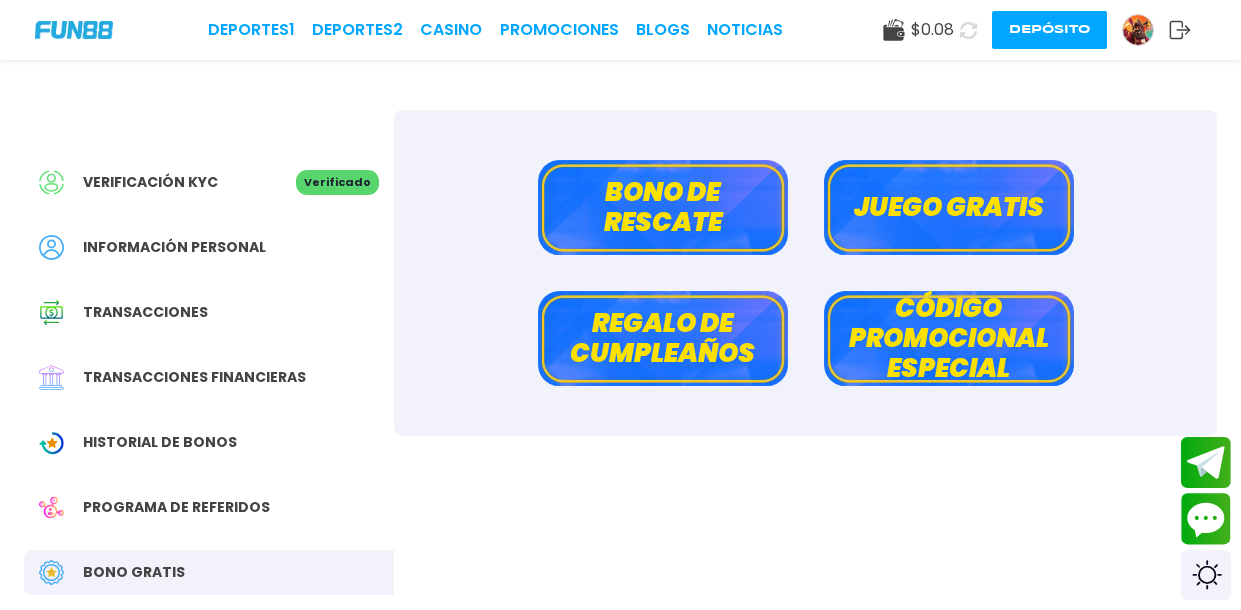 click on "Bono de rescate" at bounding box center (663, 207) 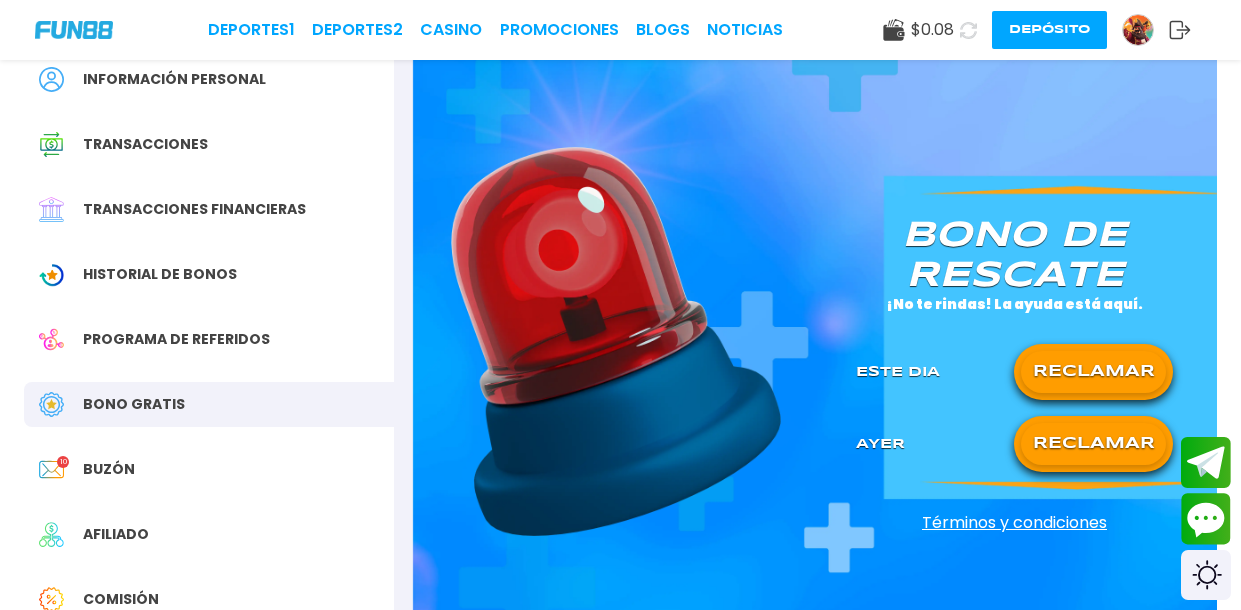 scroll, scrollTop: 169, scrollLeft: 0, axis: vertical 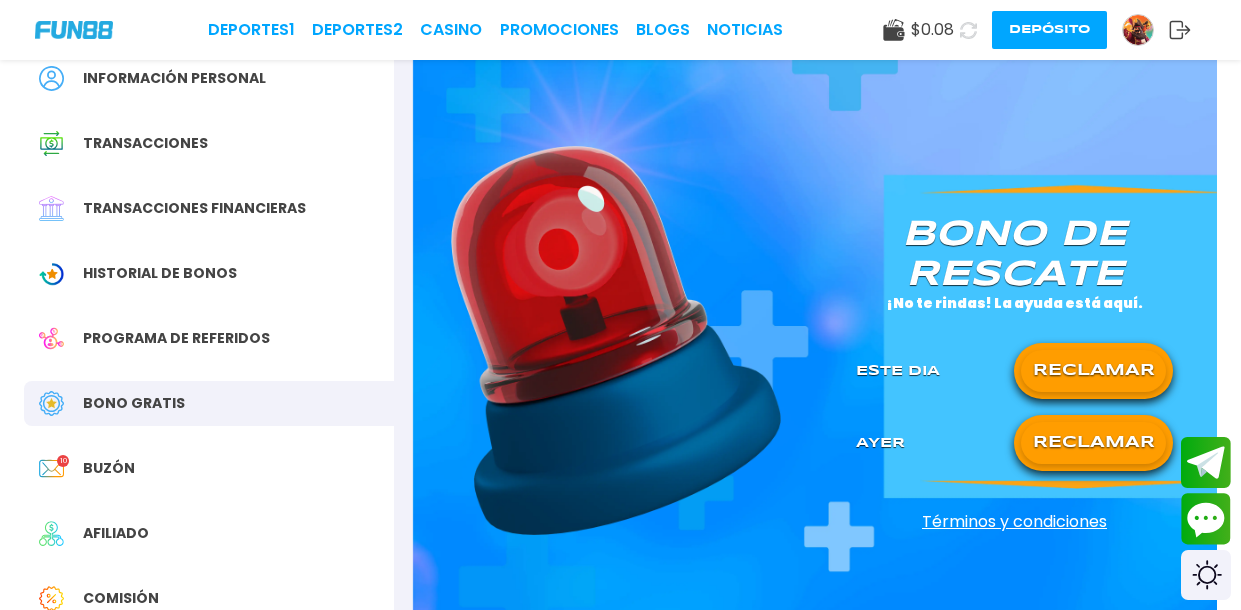 click on "RECLAMAR" at bounding box center (1093, 443) 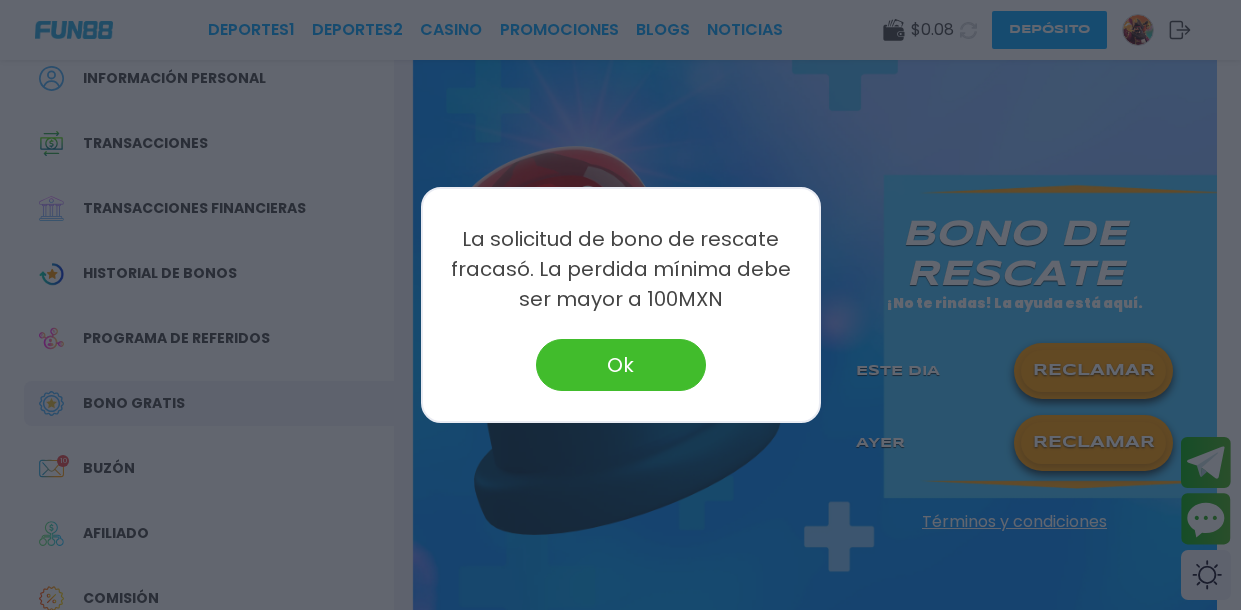 click on "Ok" at bounding box center [621, 365] 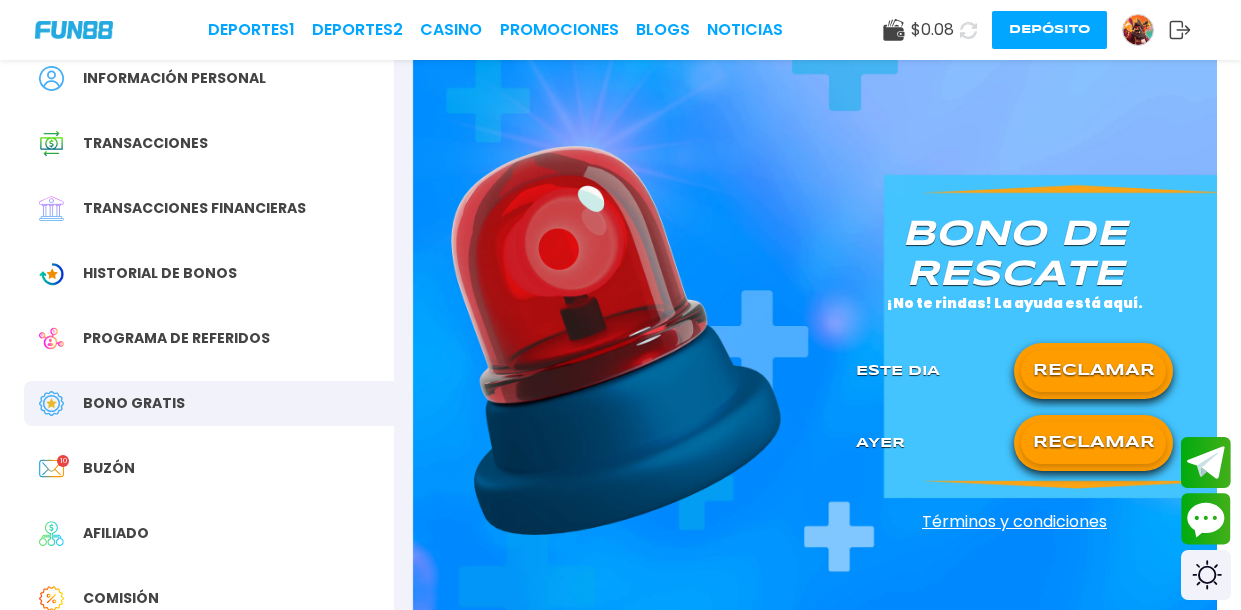 click 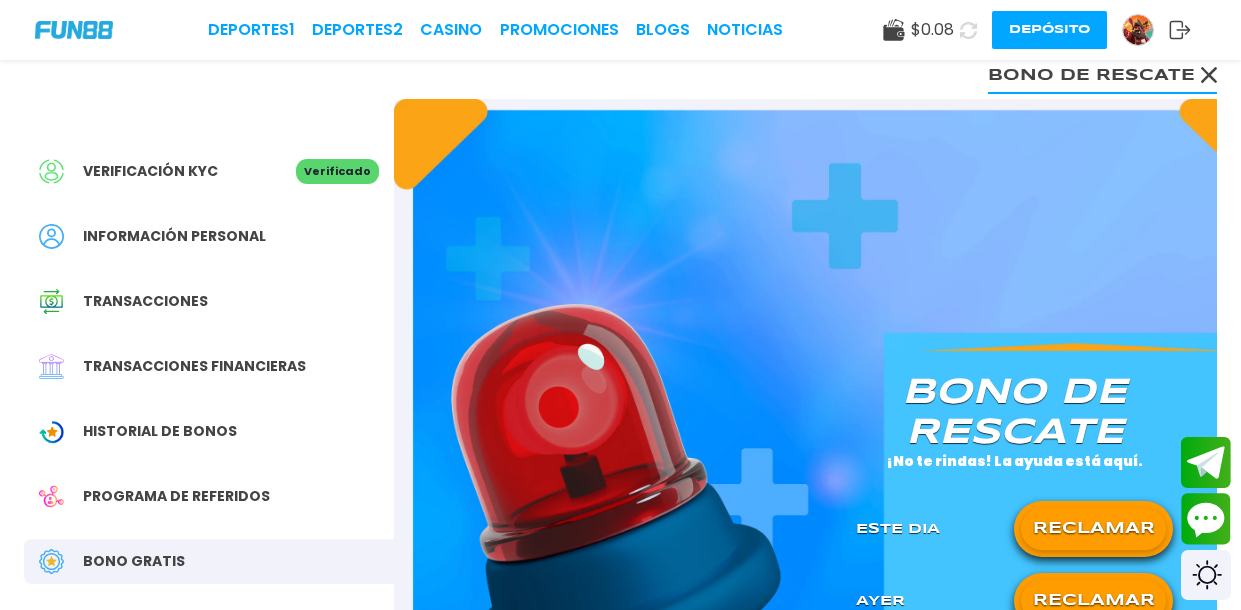 click 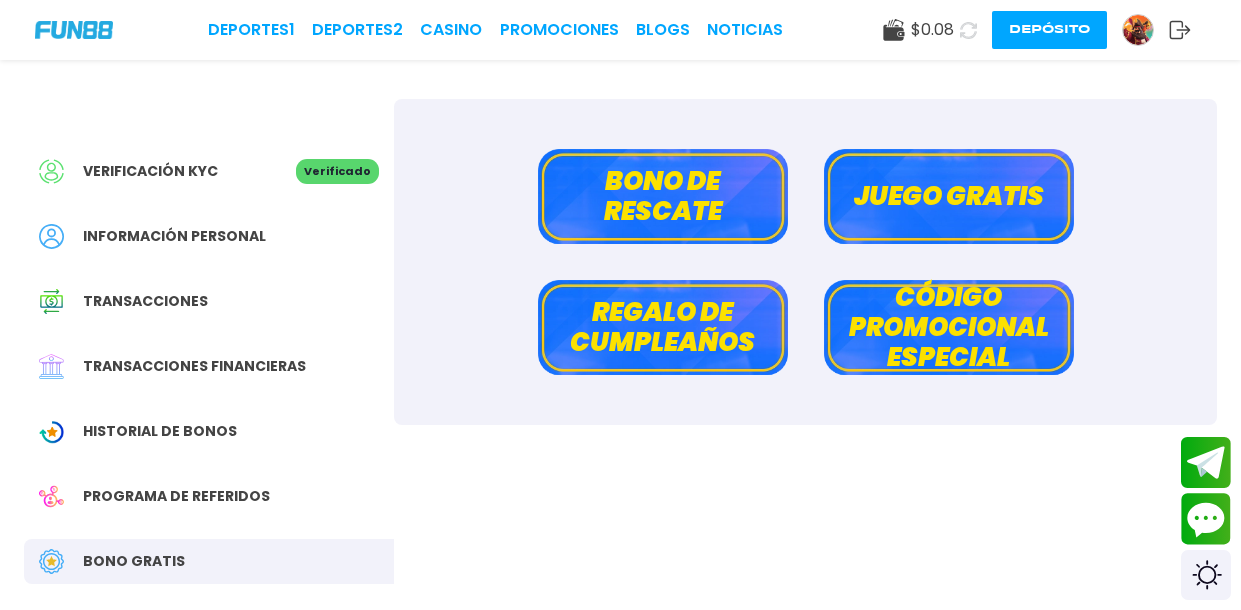 click on "Código promocional especial" at bounding box center (949, 327) 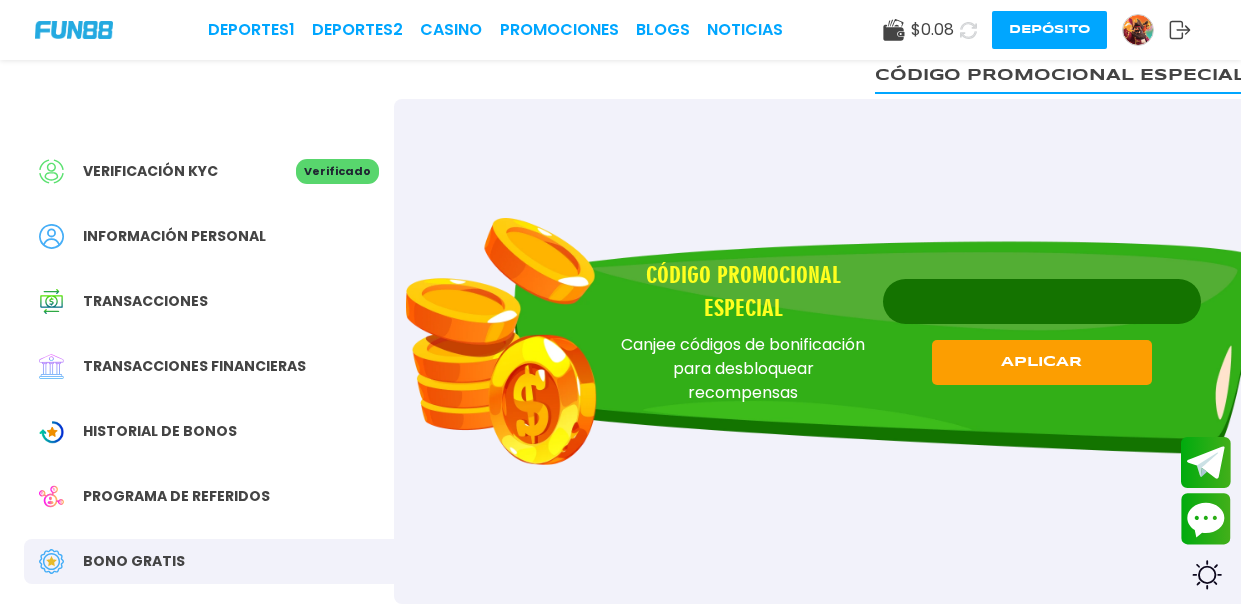 click on "Código promocional especial" at bounding box center [1042, 301] 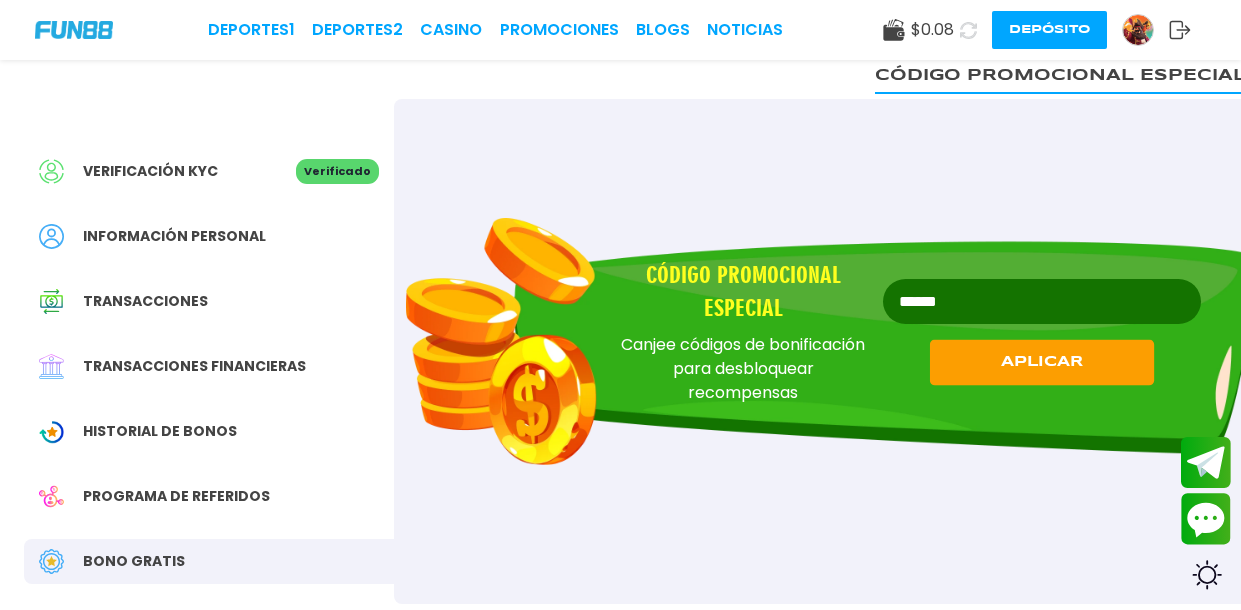 click on "APLICAR" at bounding box center [1042, 363] 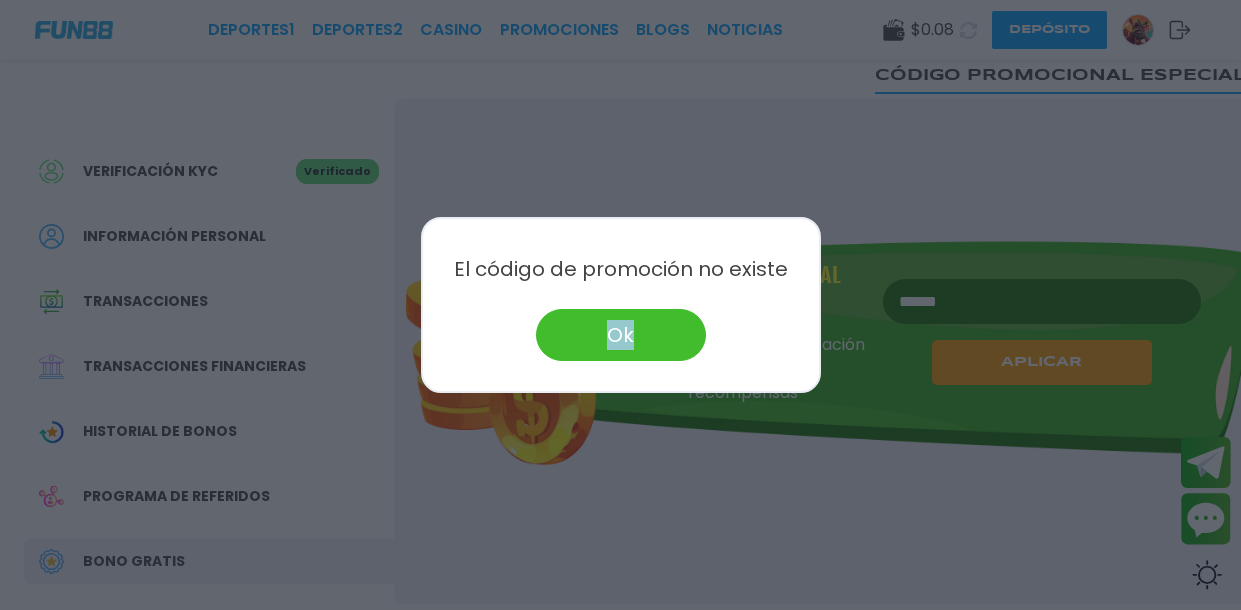 click on "Ok" at bounding box center [621, 335] 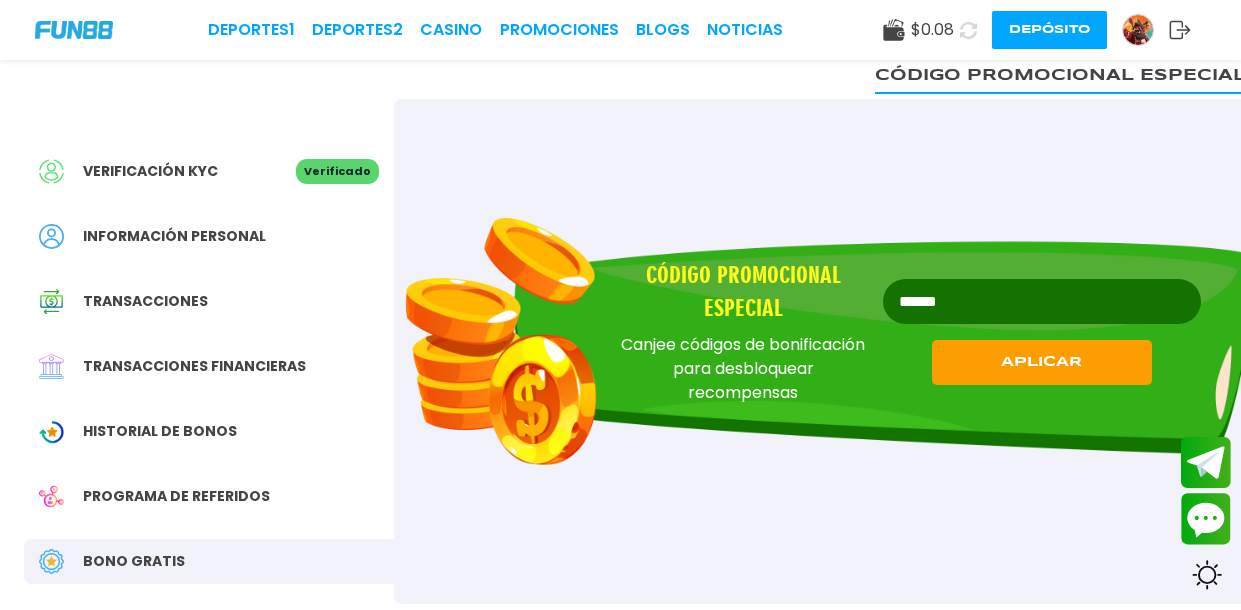 click on "******" at bounding box center (1042, 301) 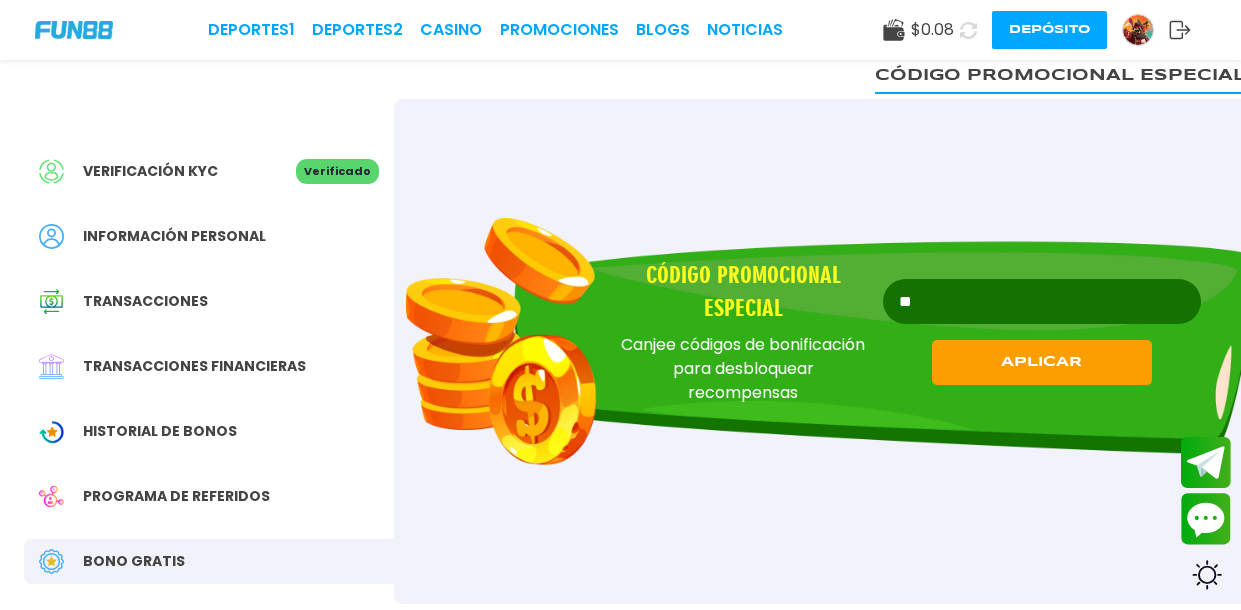 type on "*" 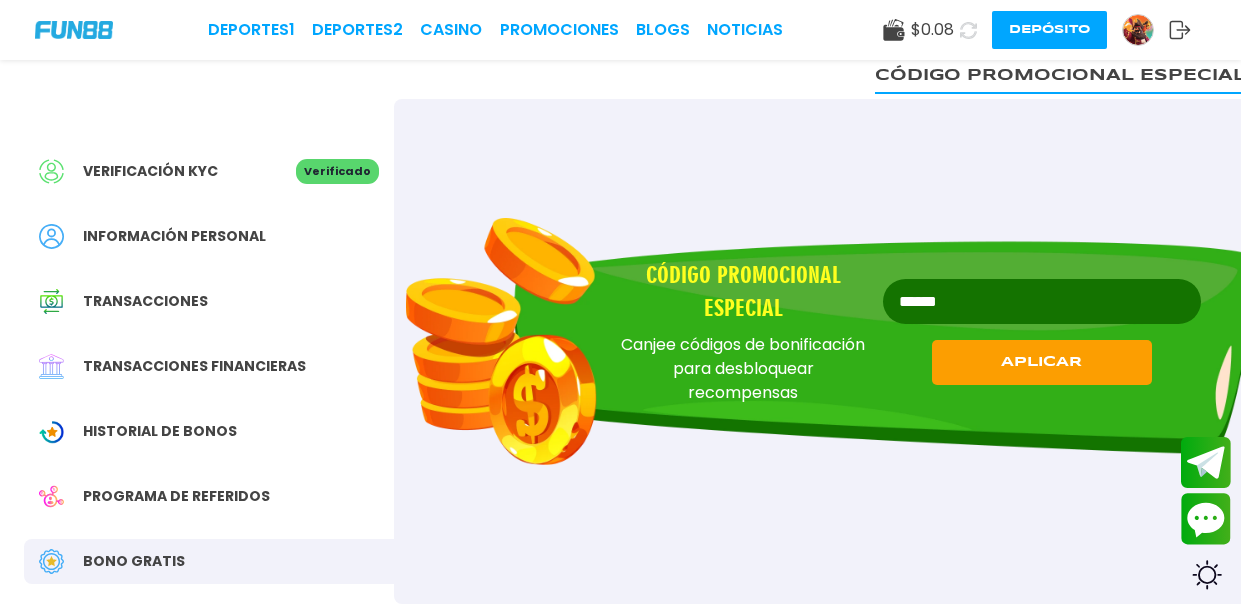 type on "******" 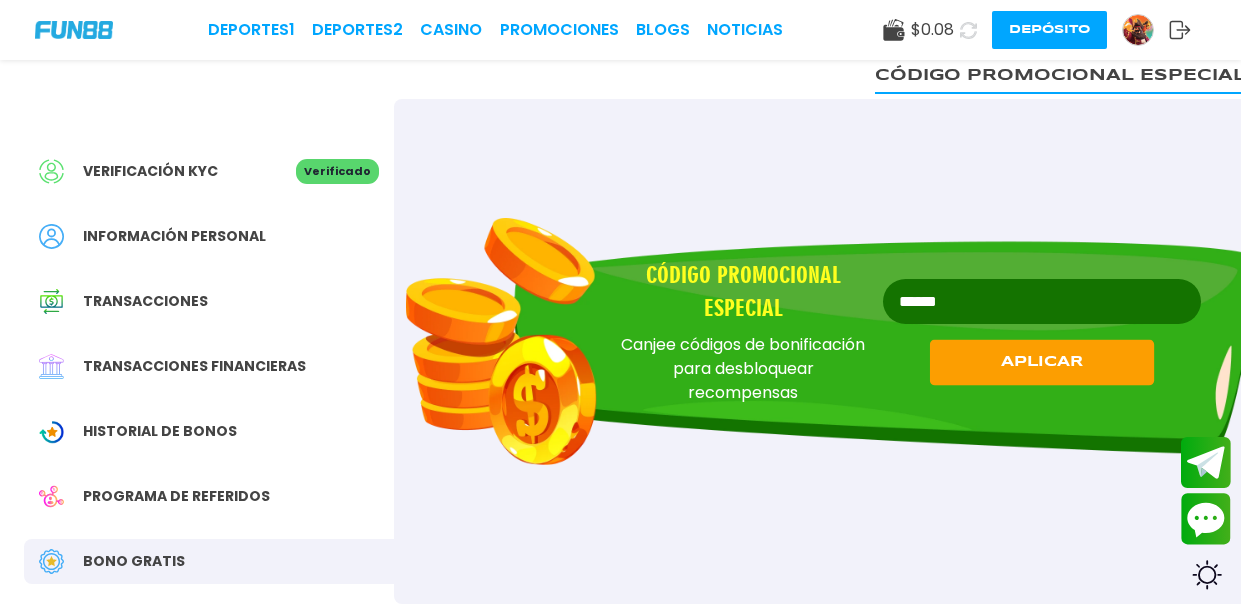 click on "APLICAR" at bounding box center [1042, 363] 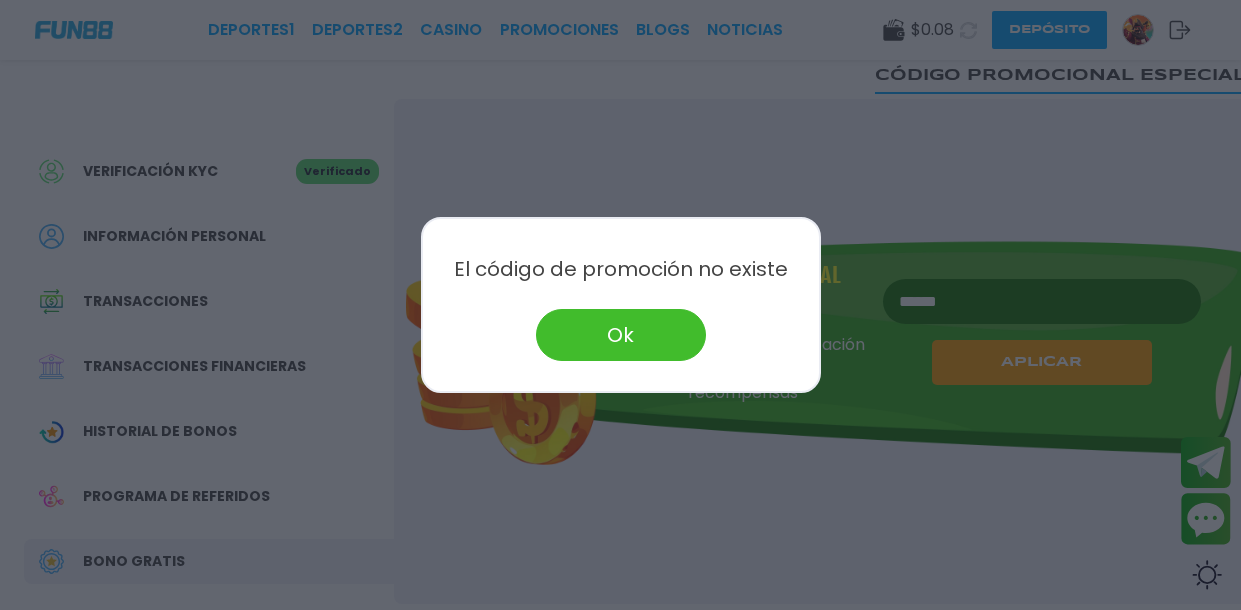 click on "Ok" at bounding box center (621, 335) 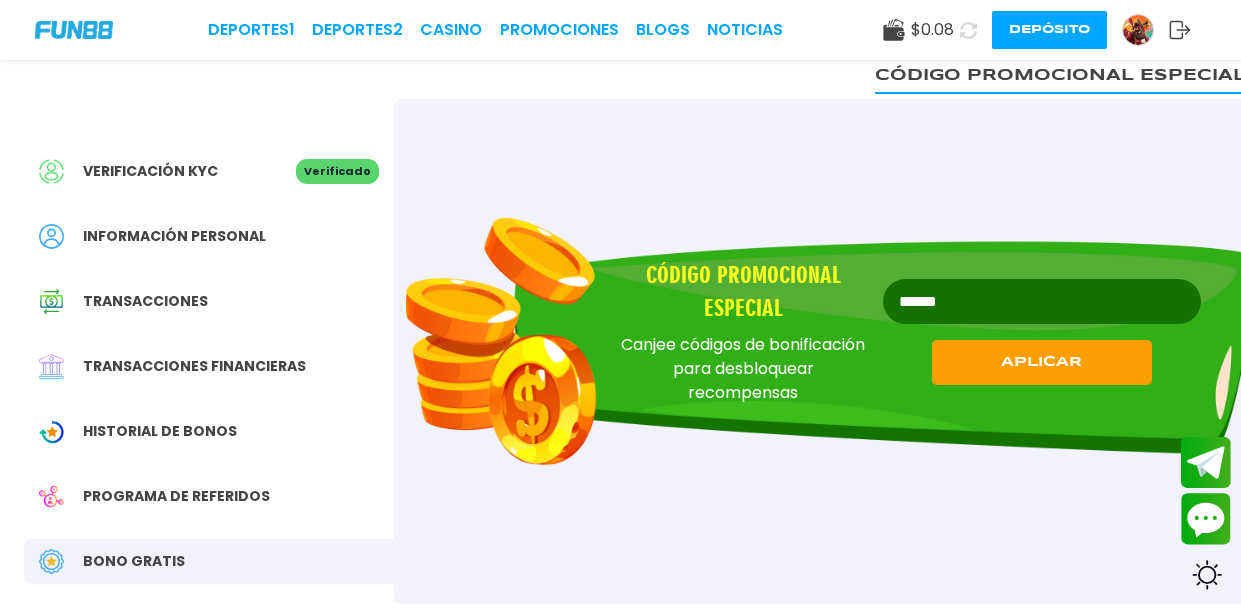 click 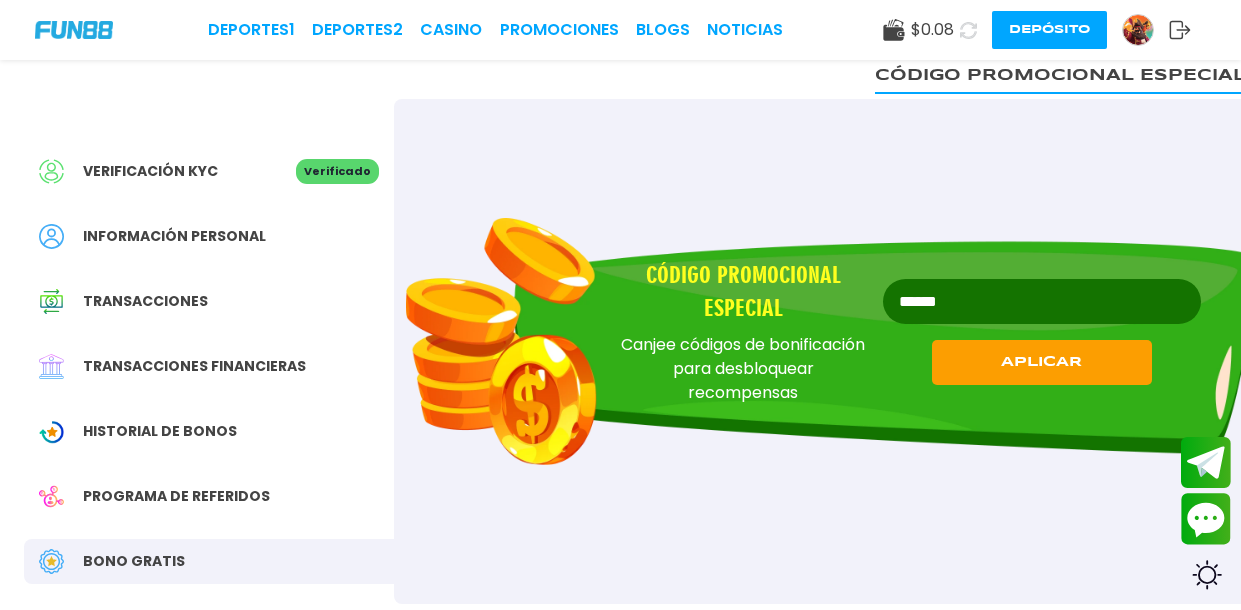 click on "Código promocional especial" at bounding box center (1071, 74) 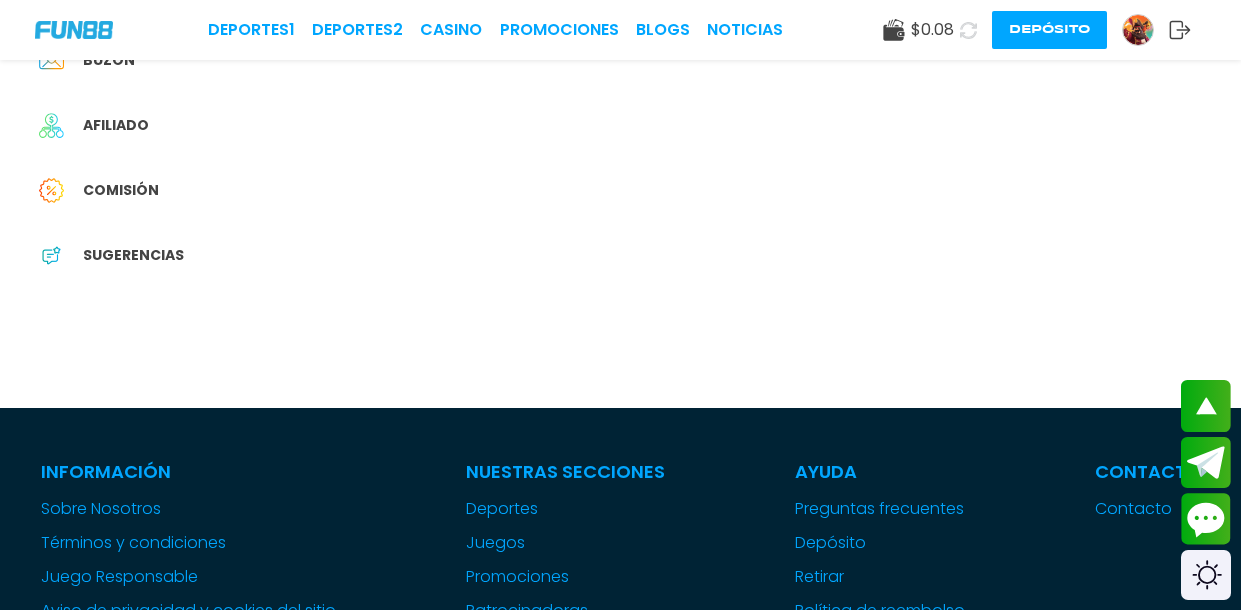 scroll, scrollTop: 578, scrollLeft: 0, axis: vertical 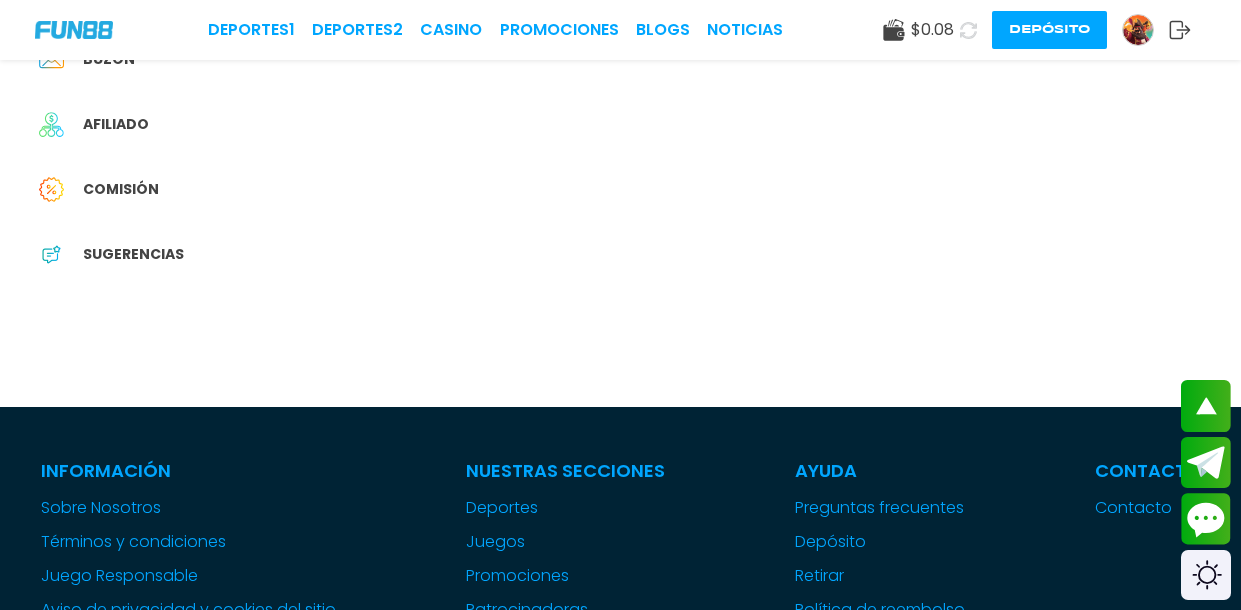 click on "Sugerencias" at bounding box center [133, 254] 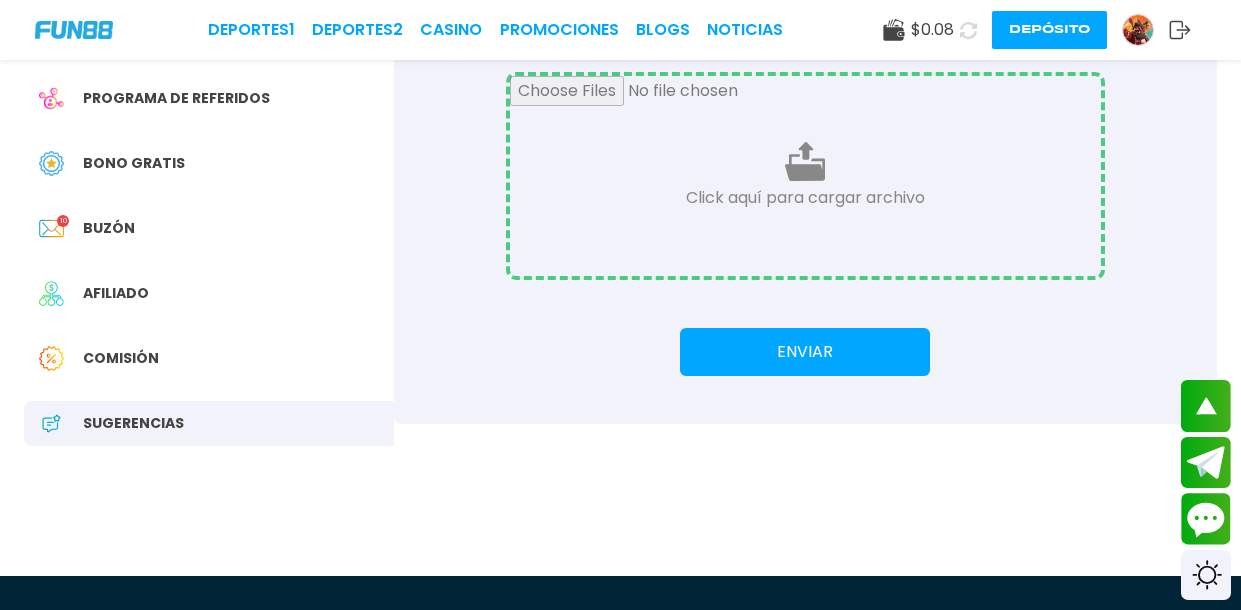 scroll, scrollTop: 410, scrollLeft: 0, axis: vertical 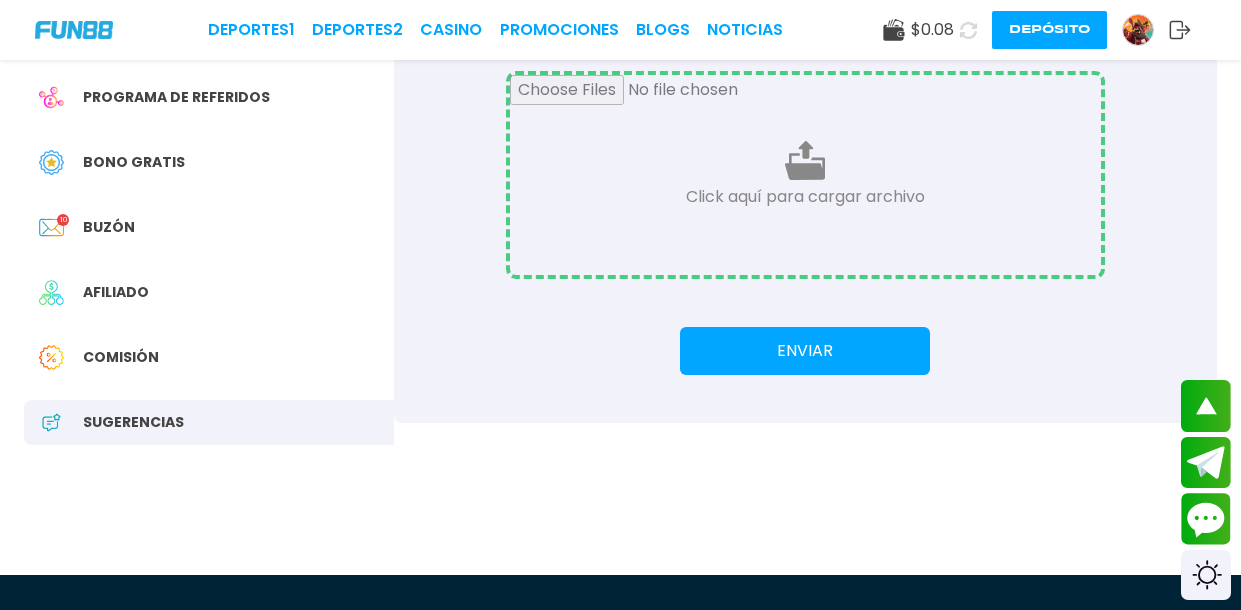 click on "Comisión" at bounding box center [121, 357] 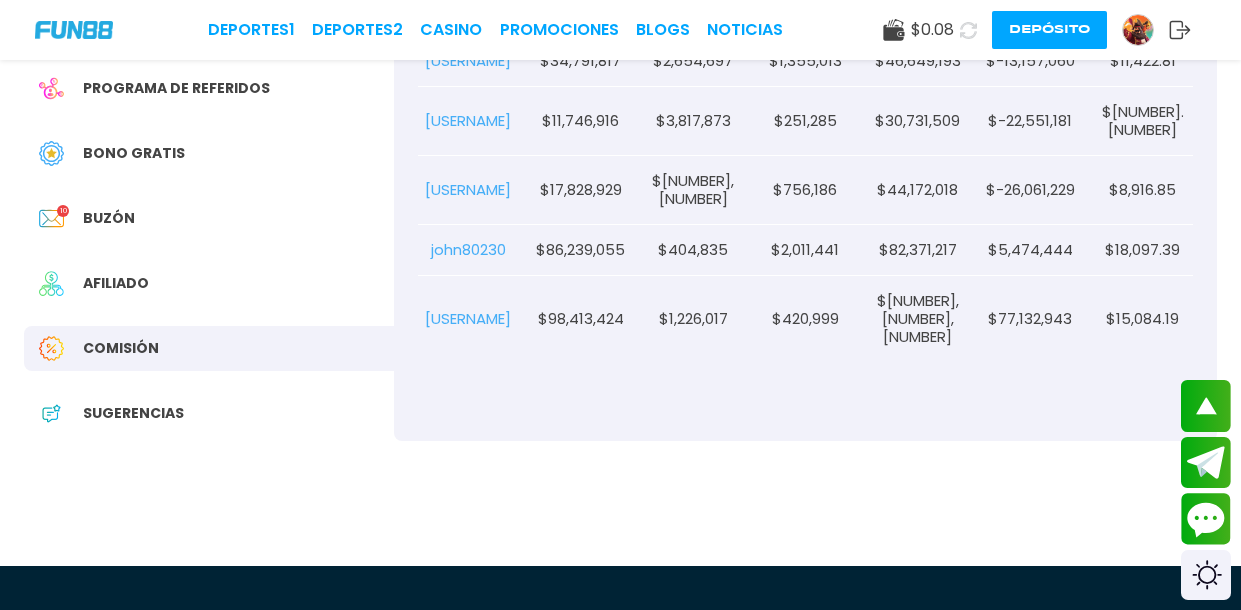 scroll, scrollTop: 423, scrollLeft: 0, axis: vertical 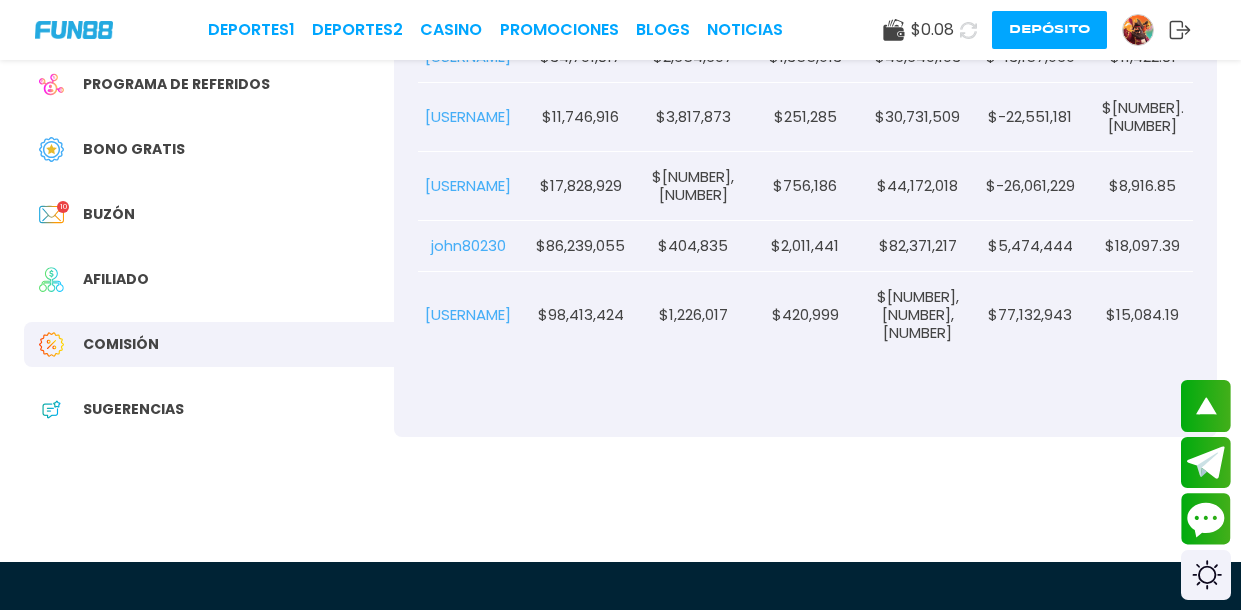 click on "Afiliado" at bounding box center (209, 279) 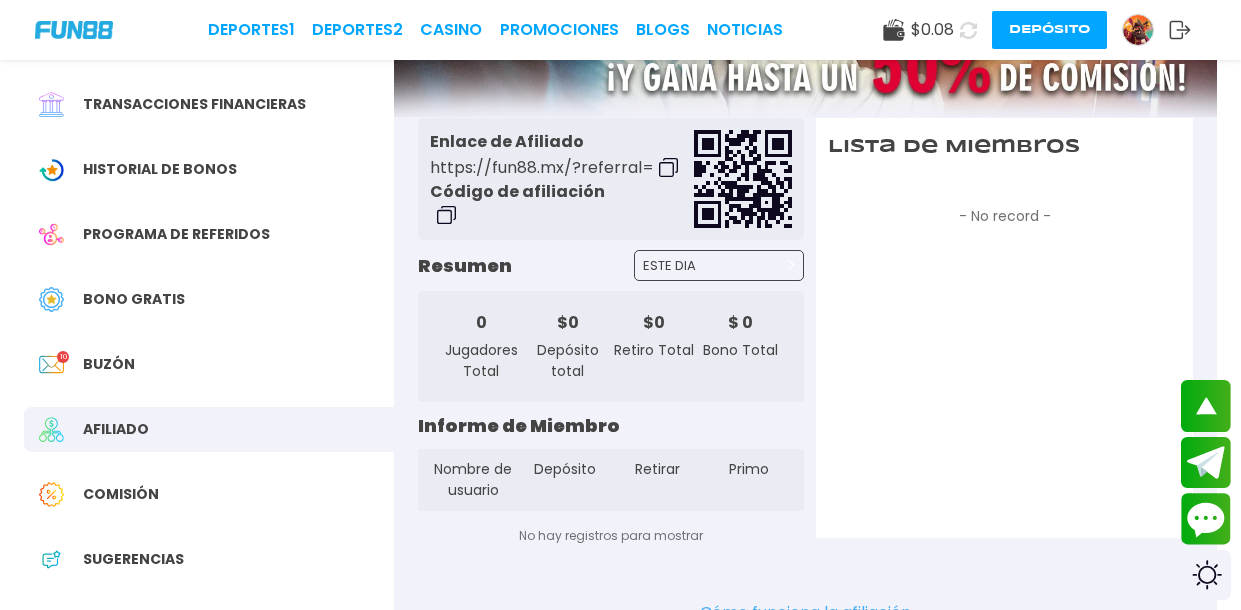 scroll, scrollTop: 277, scrollLeft: 0, axis: vertical 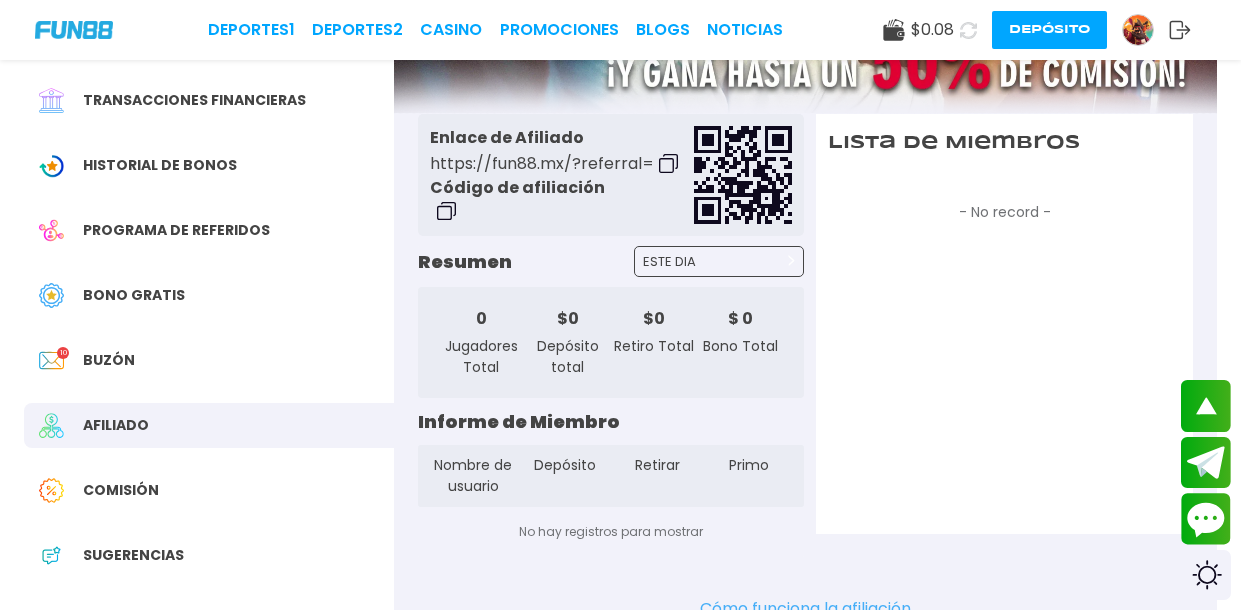 click at bounding box center (446, 211) 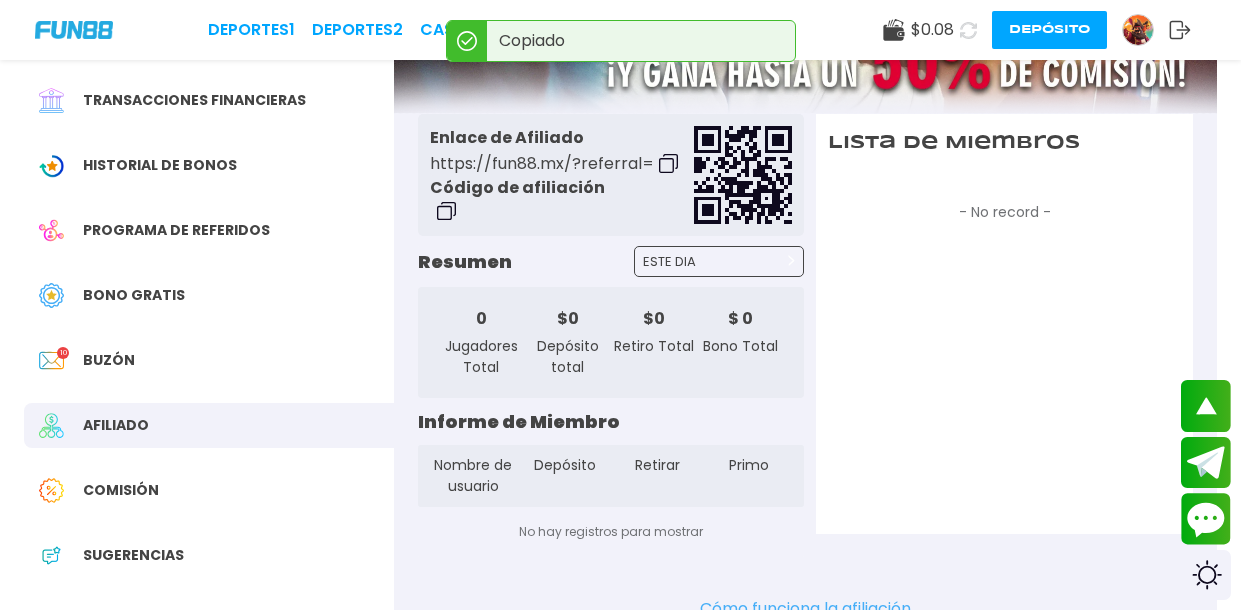 click on "Bono Gratis" at bounding box center (134, 295) 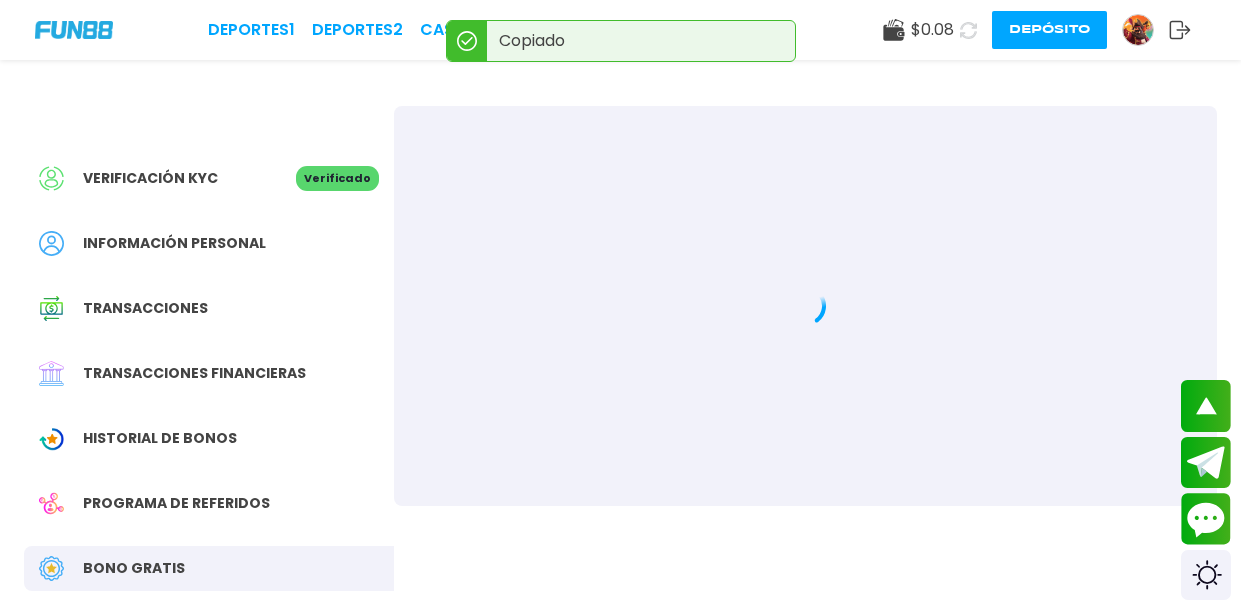 scroll, scrollTop: 0, scrollLeft: 0, axis: both 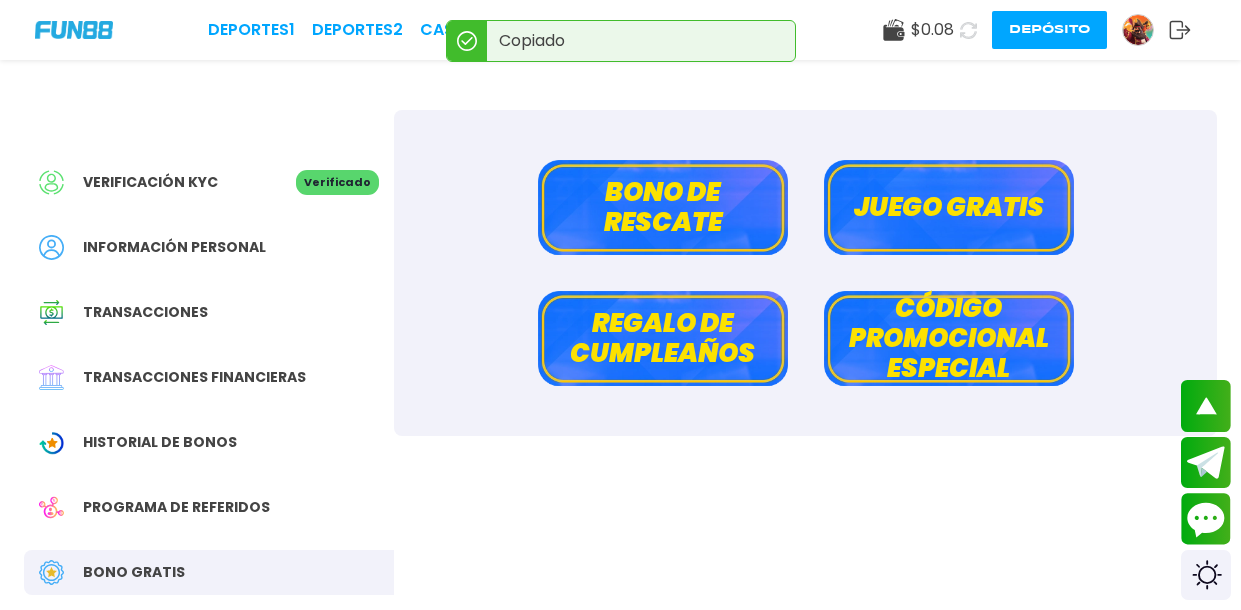 click on "Código promocional especial" at bounding box center [949, 338] 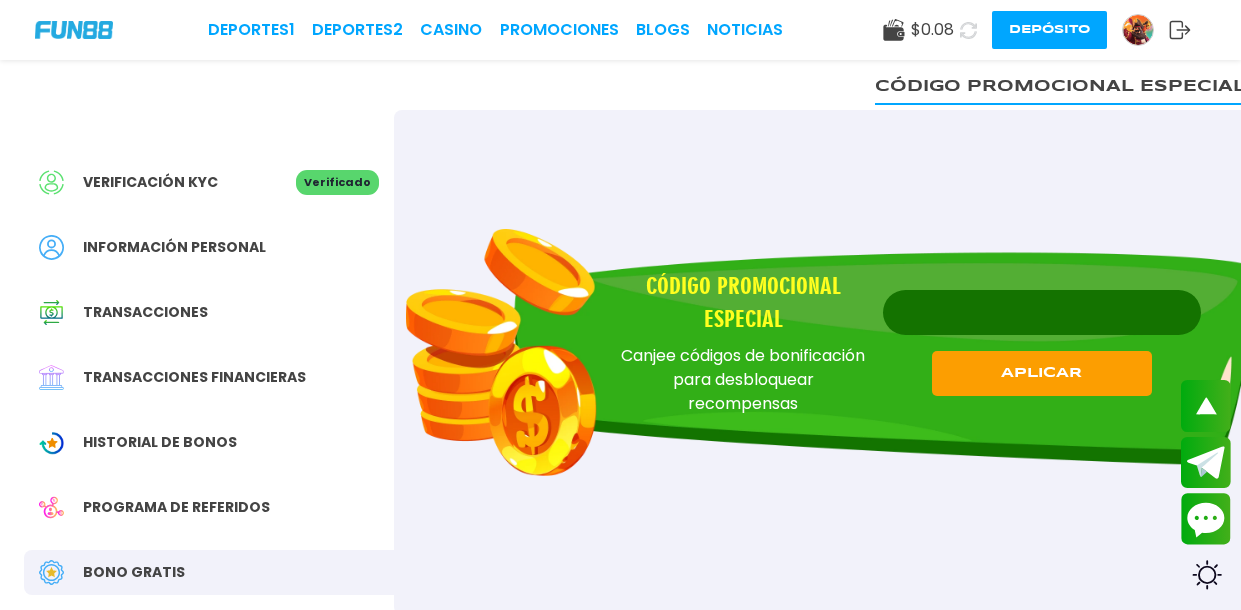 paste on "**********" 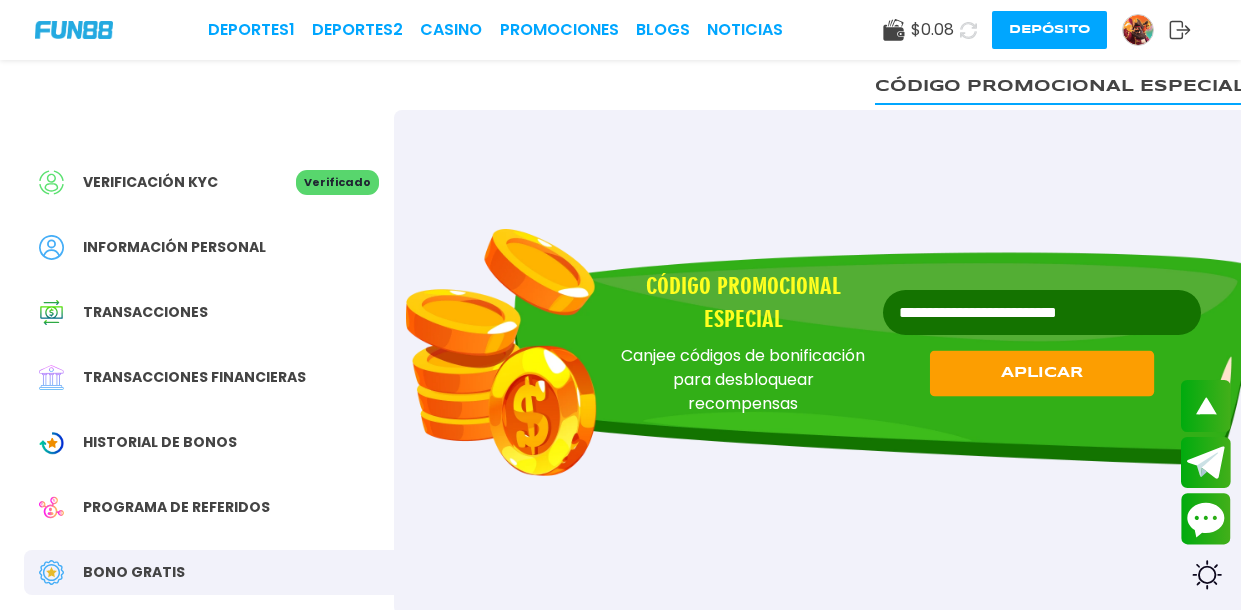type on "**********" 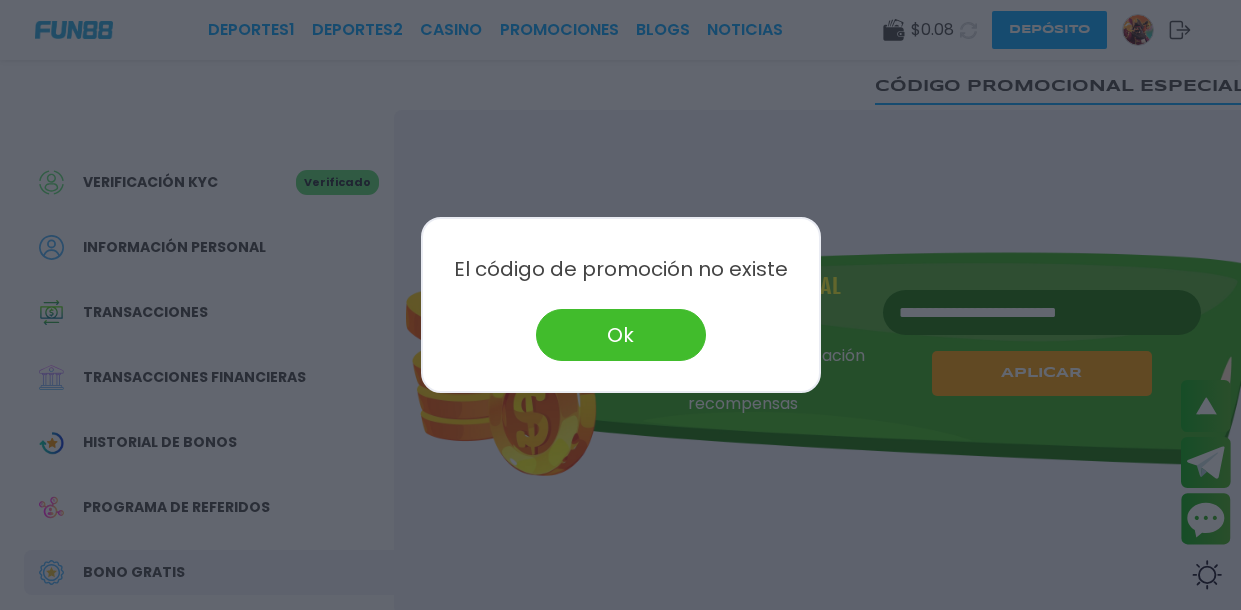 click on "Ok" at bounding box center (621, 335) 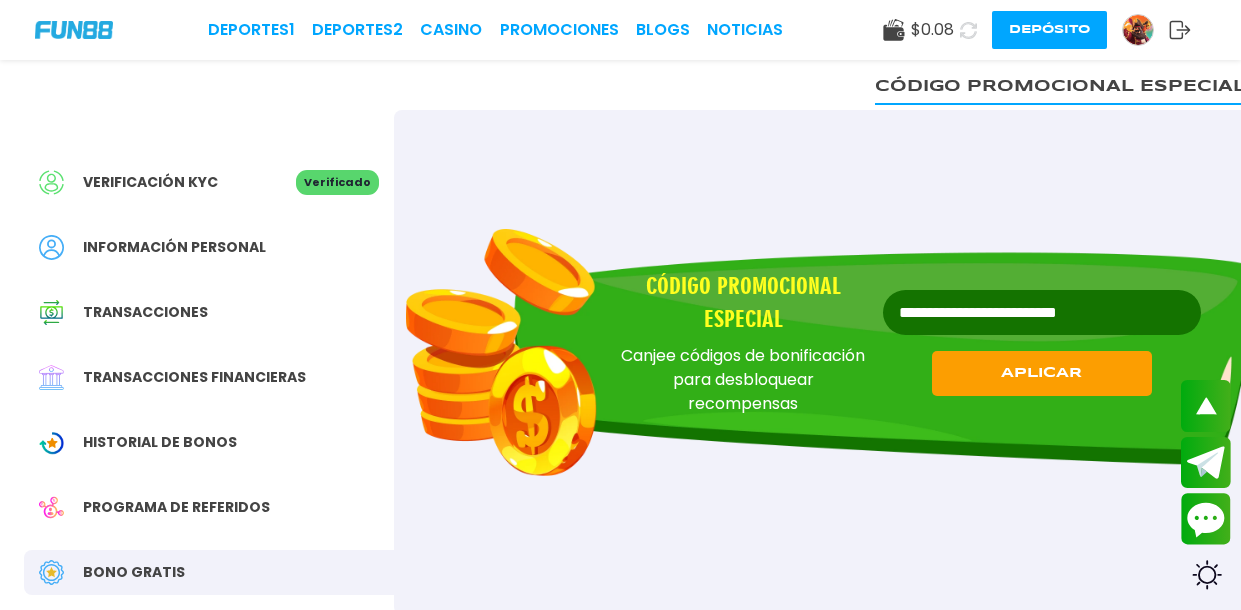 click 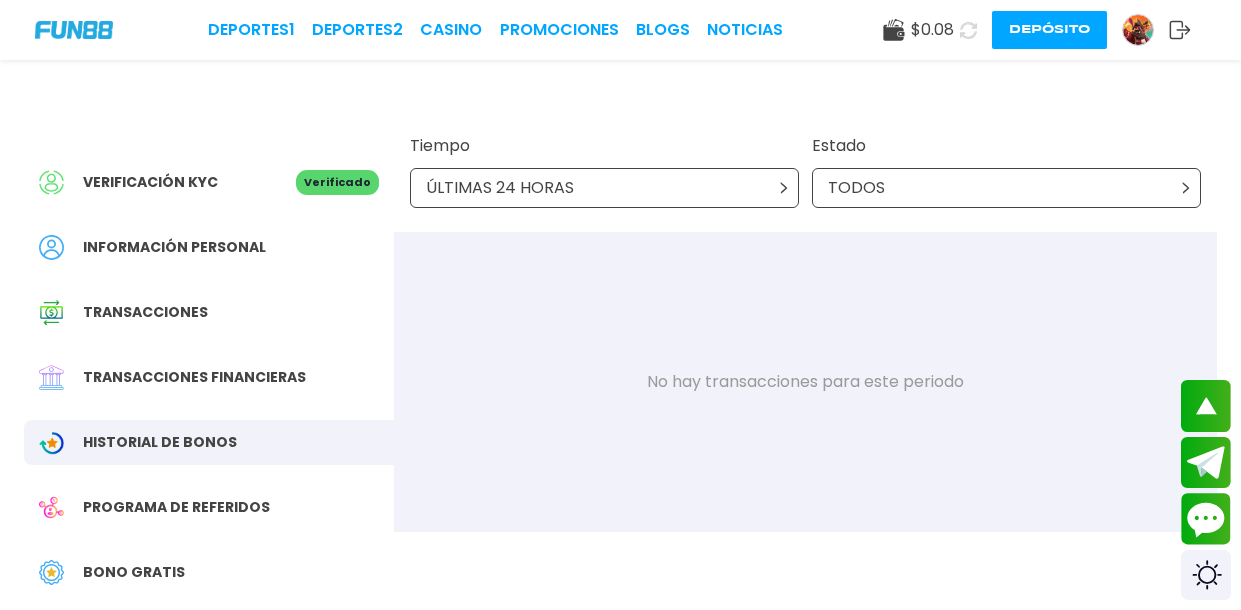click on "TODOS" at bounding box center (1006, 188) 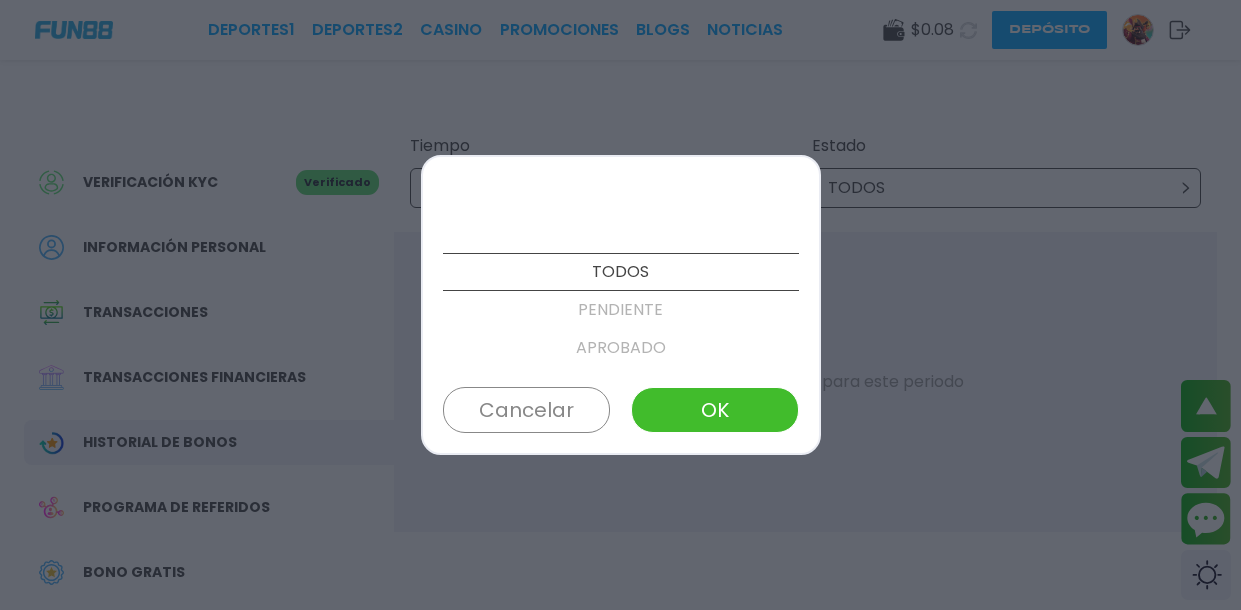 click on "APROBADO" at bounding box center (621, 348) 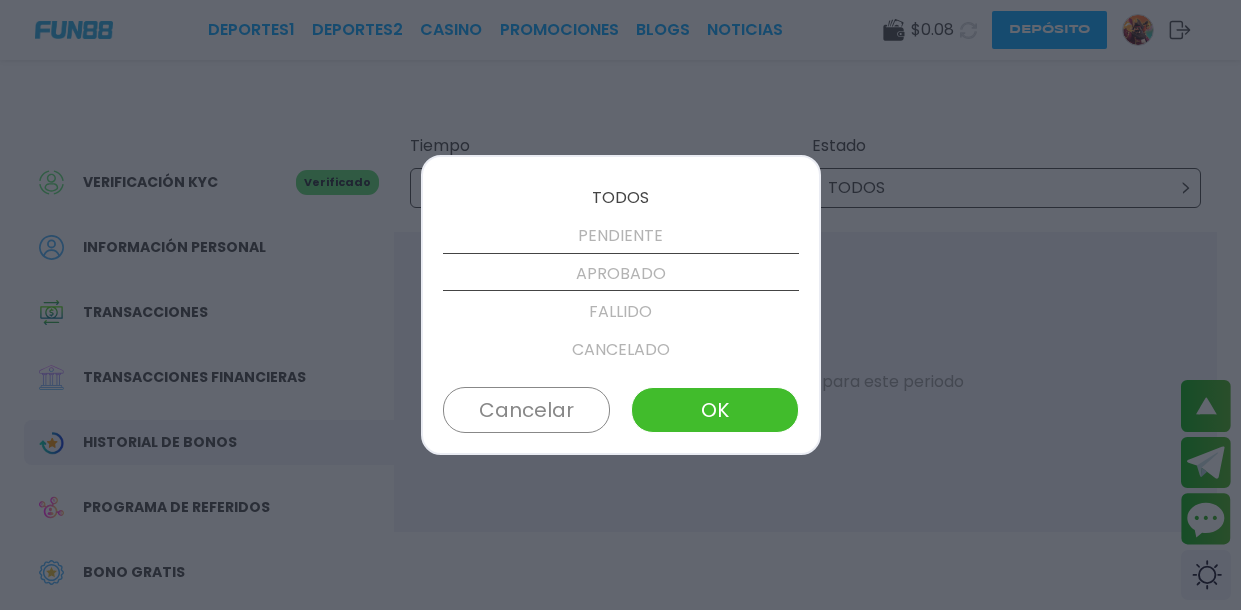 scroll, scrollTop: 76, scrollLeft: 0, axis: vertical 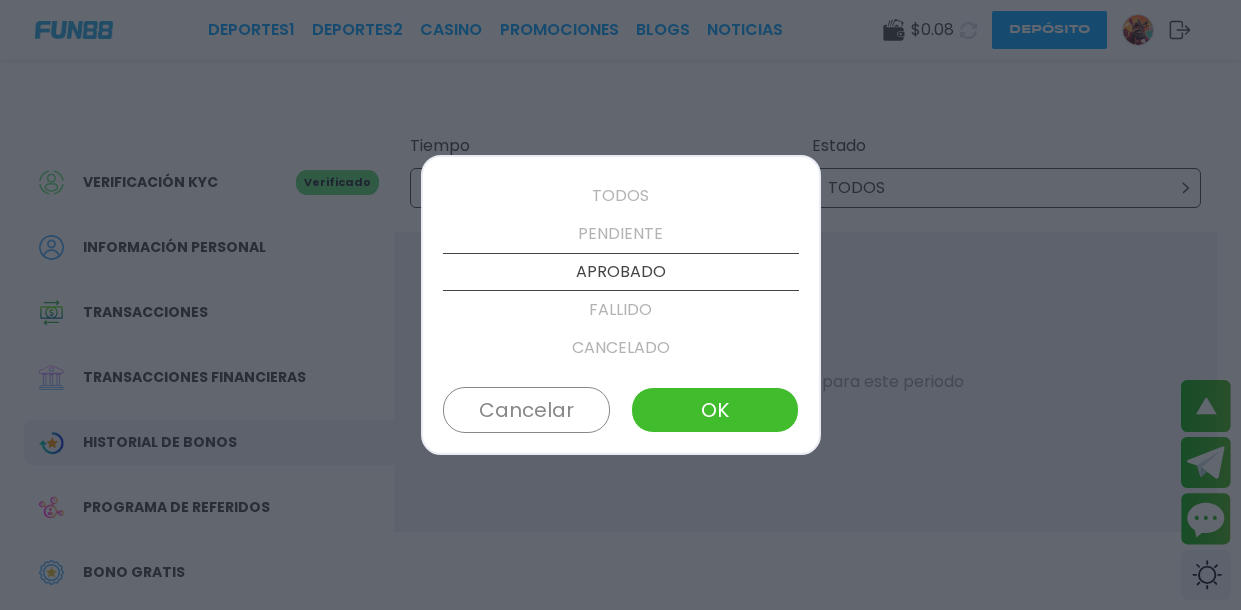 click on "CANCELADO" at bounding box center (621, 348) 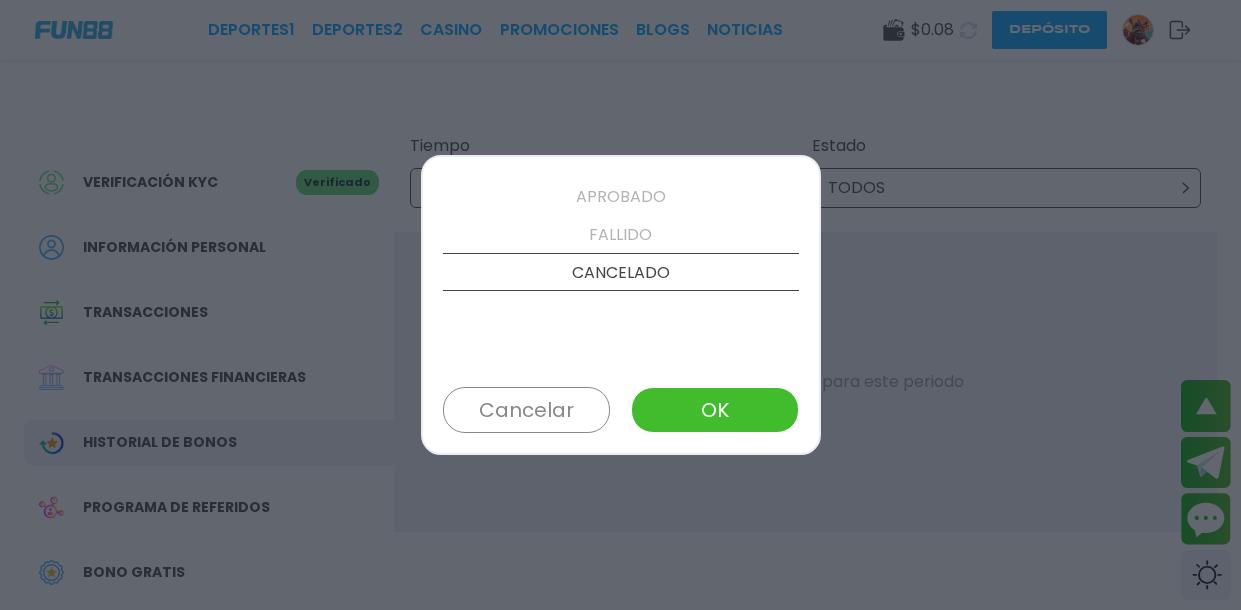 click on "FALLIDO" at bounding box center [621, 235] 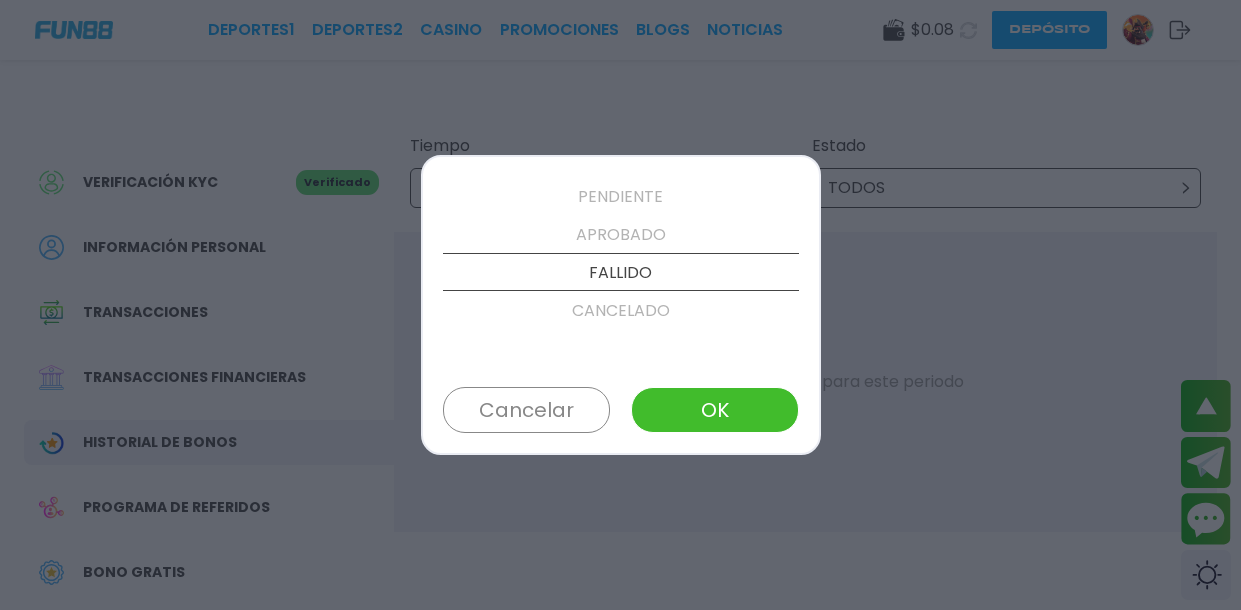 click on "OK" at bounding box center [714, 410] 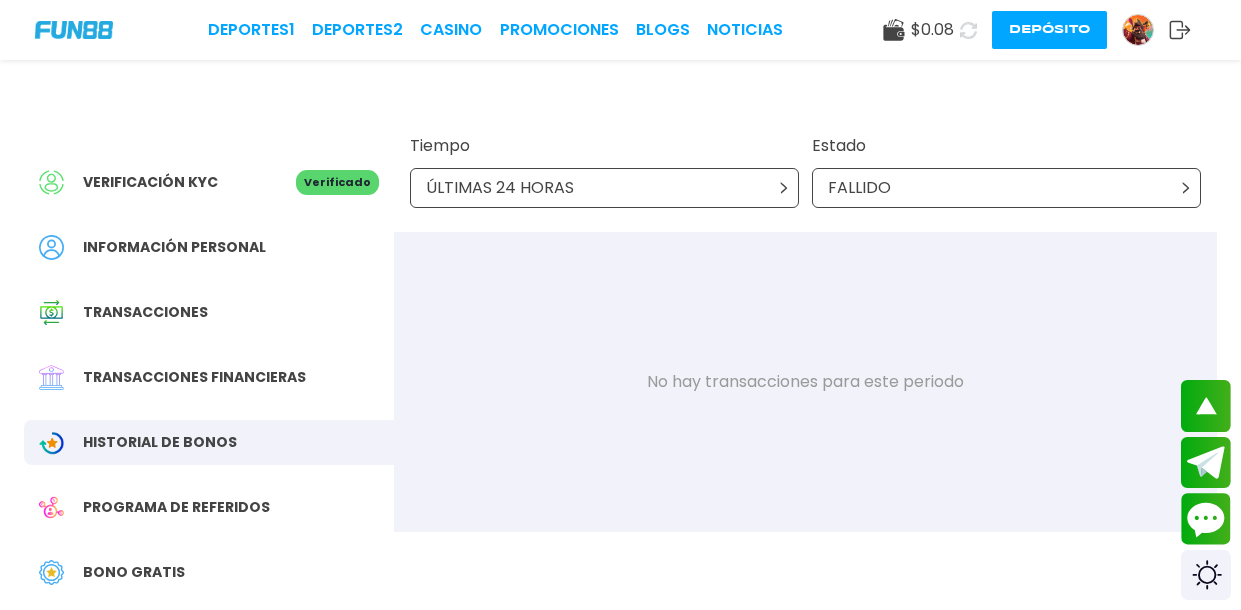 click on "ÚLTIMAS 24 HORAS" at bounding box center [604, 188] 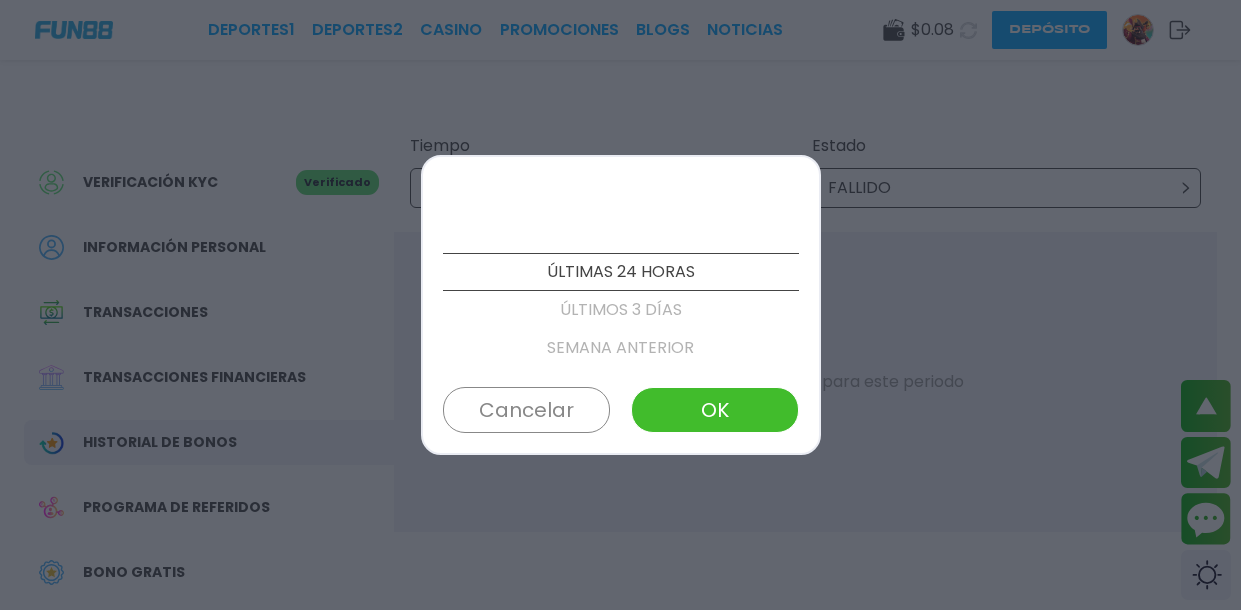 click at bounding box center (620, 305) 